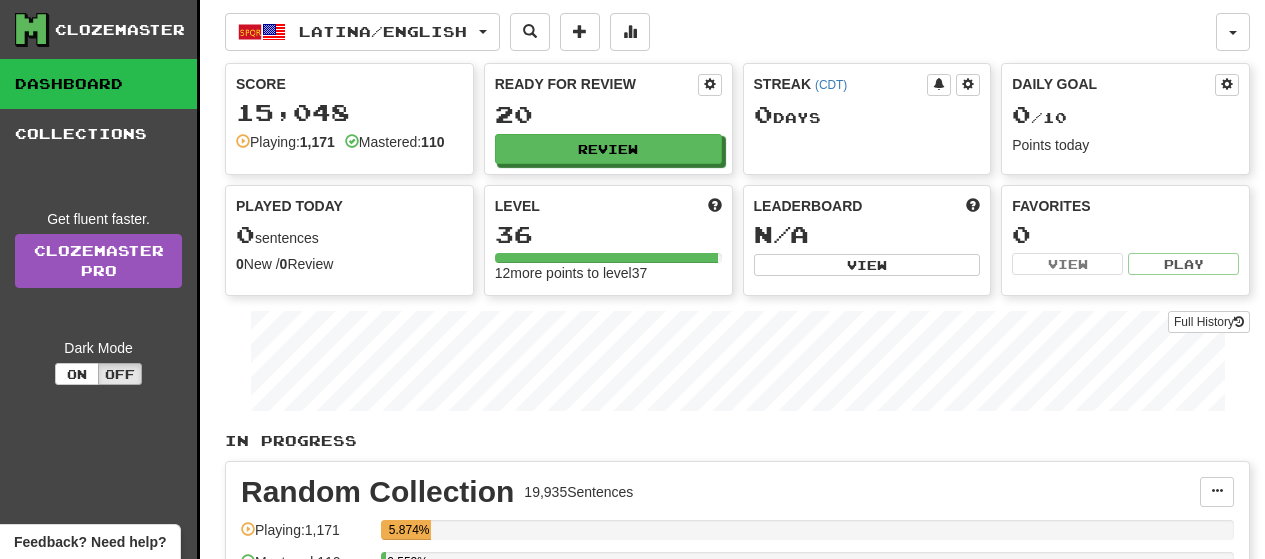 scroll, scrollTop: 0, scrollLeft: 0, axis: both 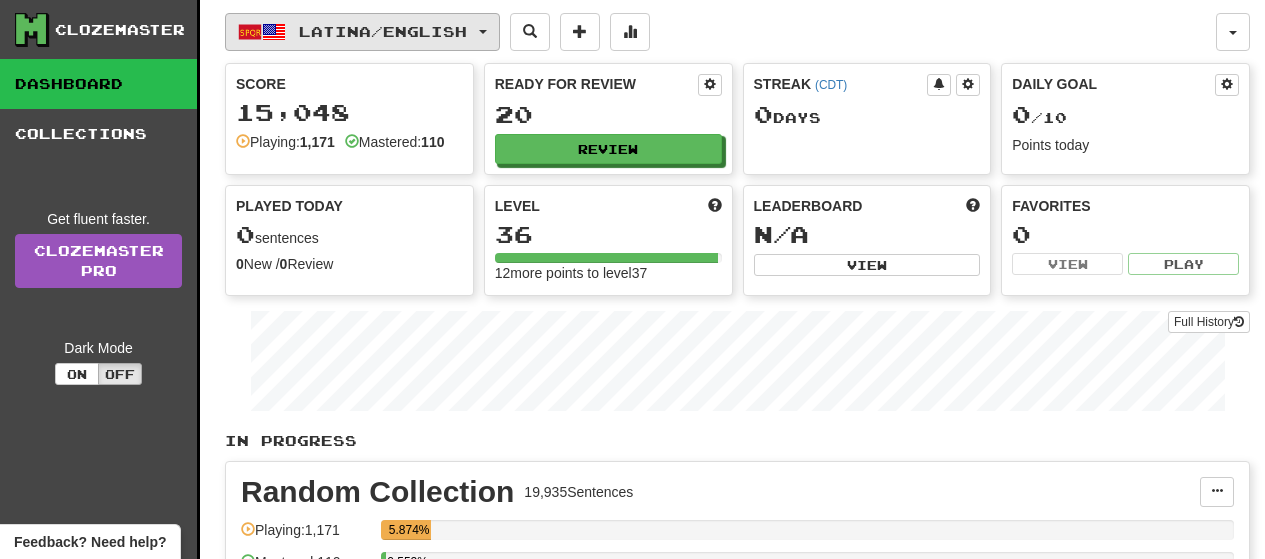 click on "Latina  /  English" at bounding box center [362, 32] 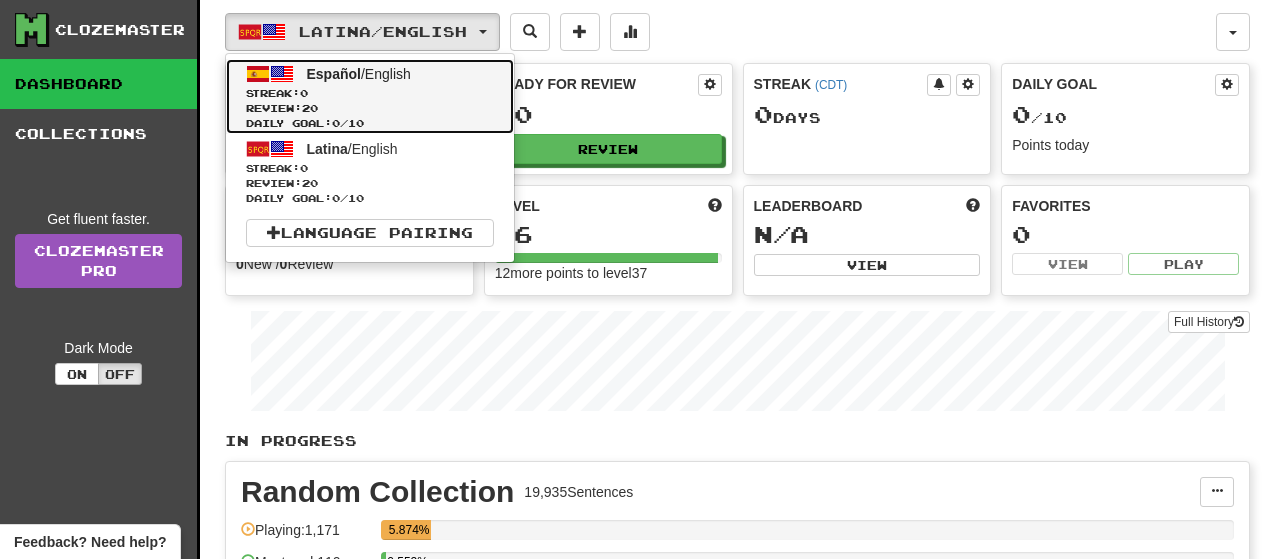 click on "Streak:  0" at bounding box center [370, 93] 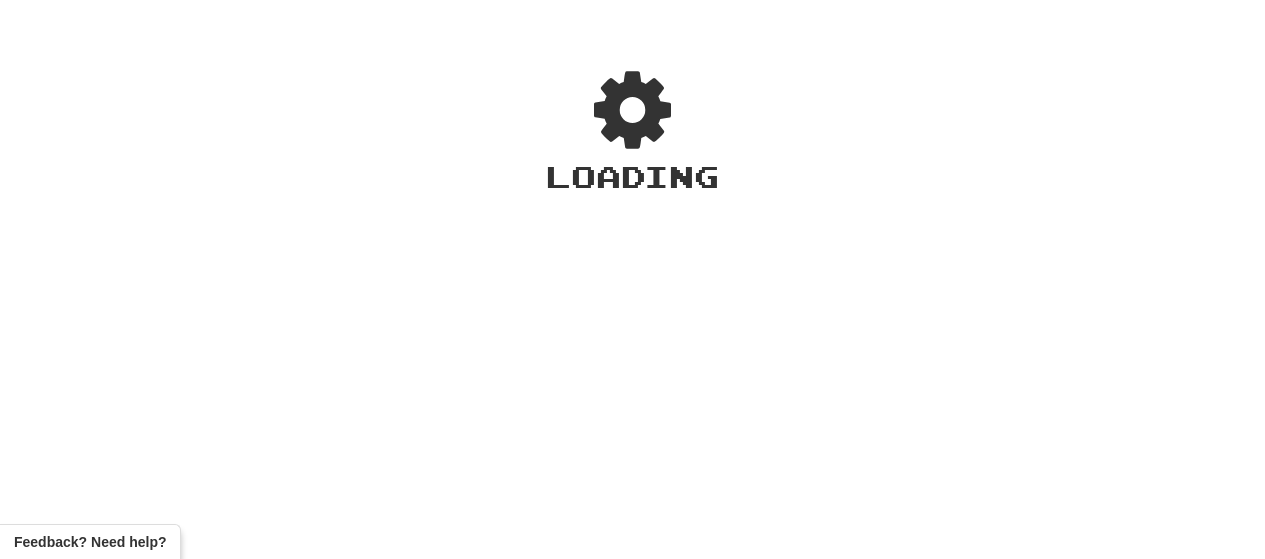 scroll, scrollTop: 0, scrollLeft: 0, axis: both 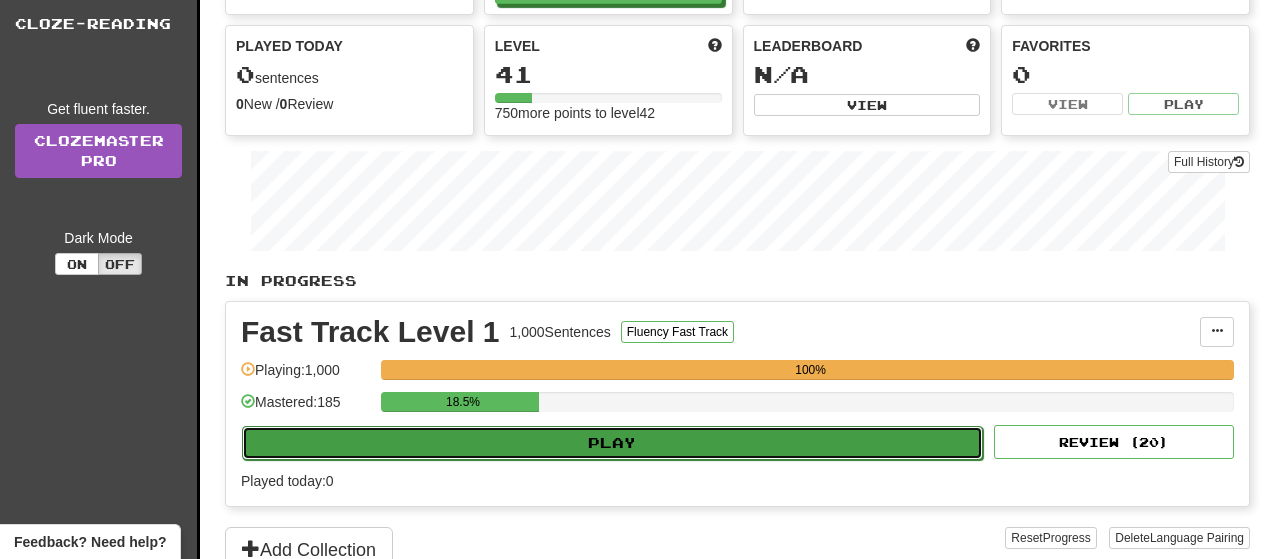 click on "Play" at bounding box center (612, 443) 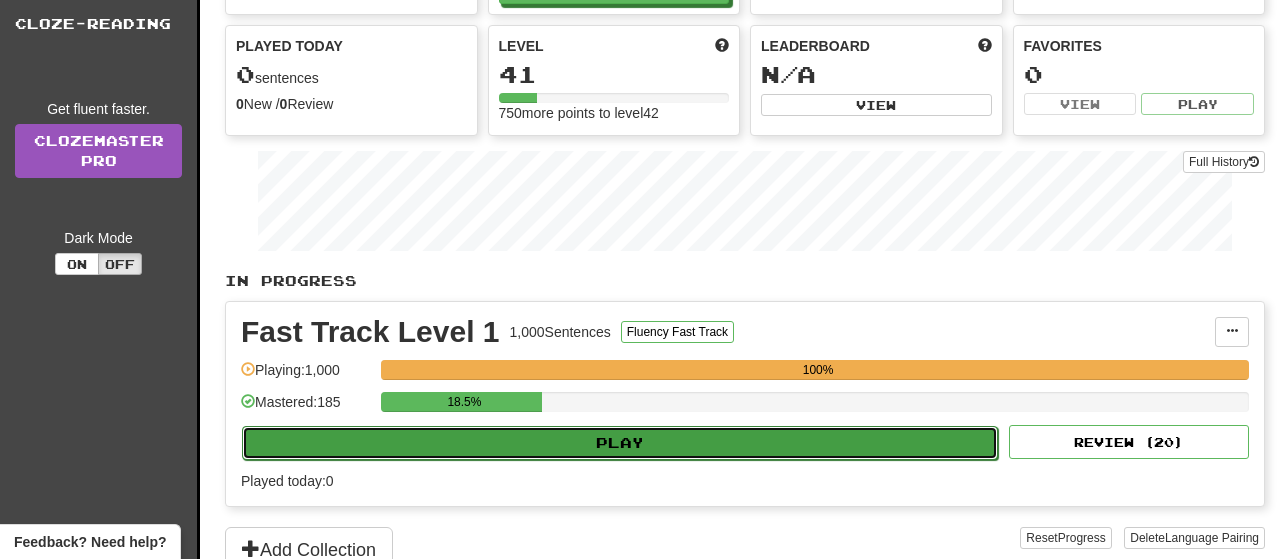 select on "**" 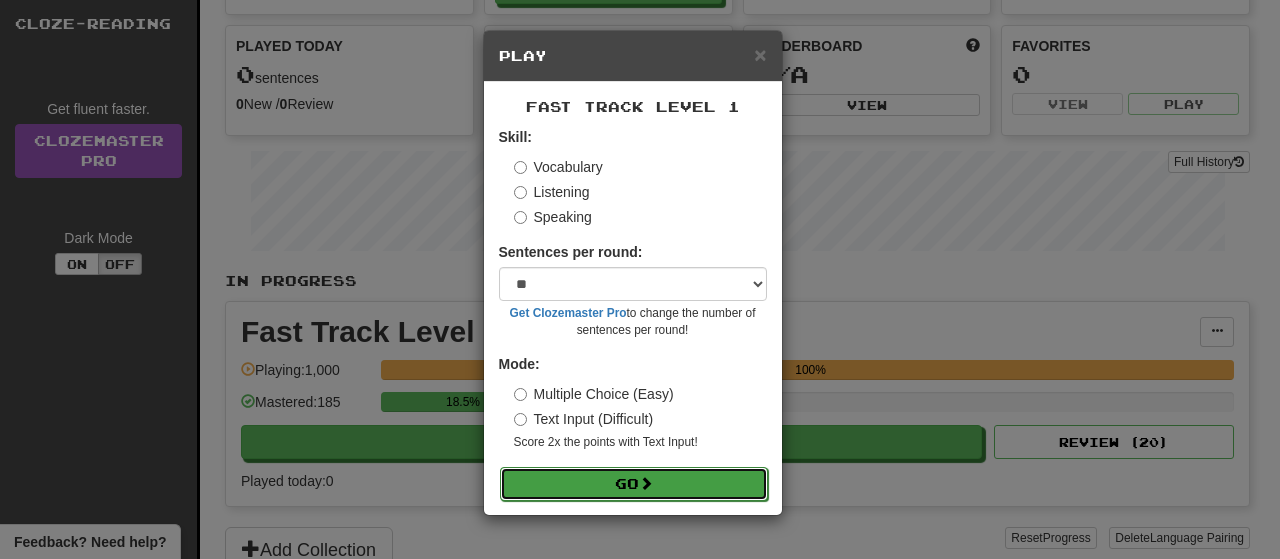 click at bounding box center [646, 483] 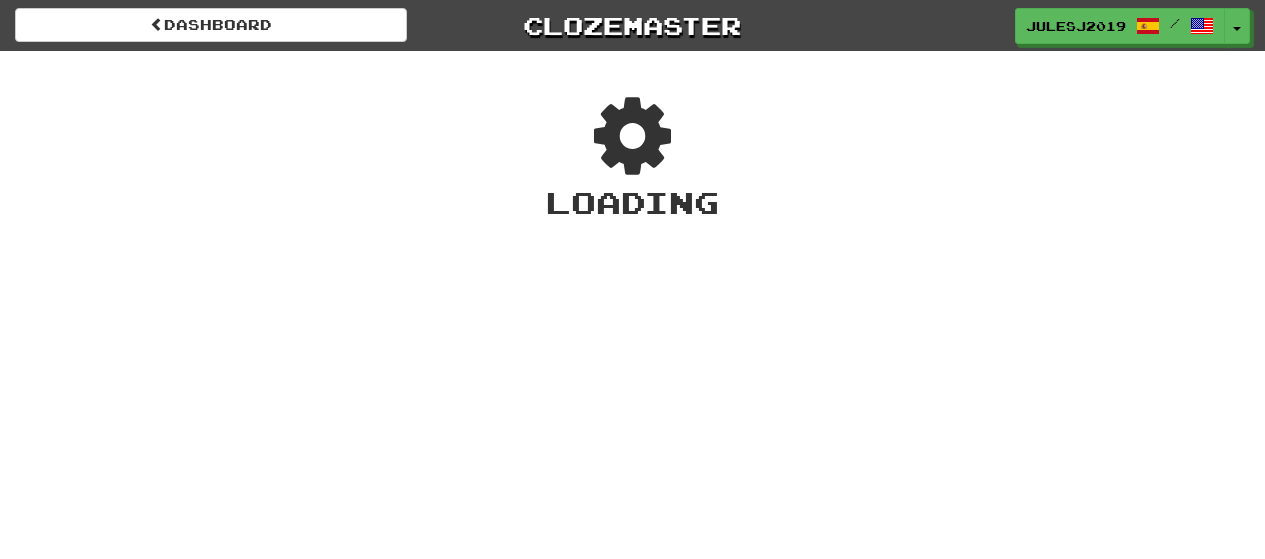scroll, scrollTop: 0, scrollLeft: 0, axis: both 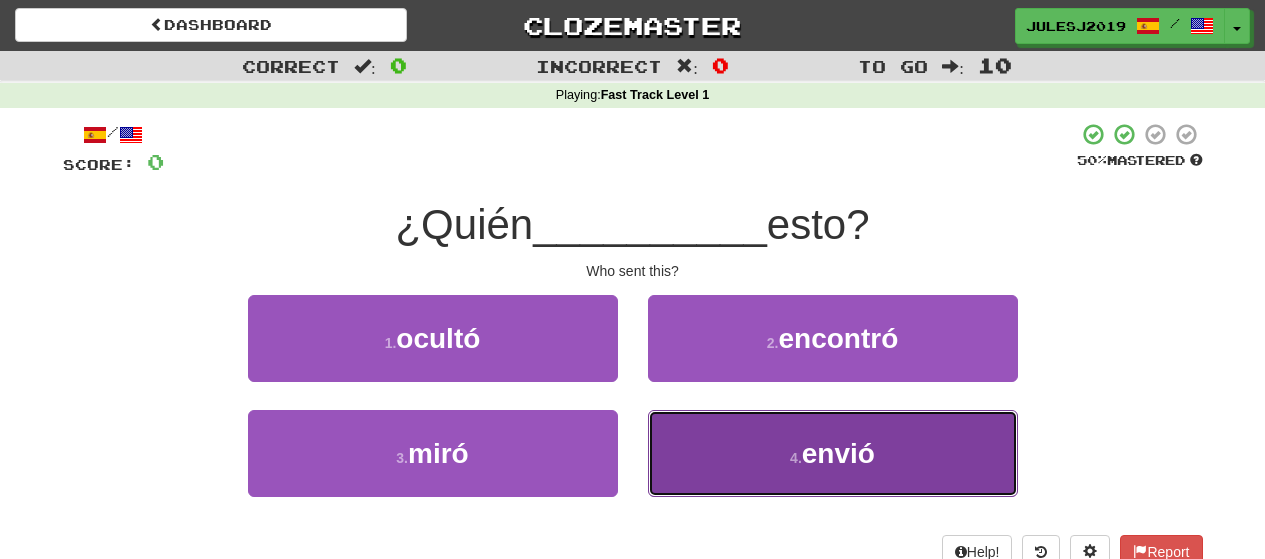 click on "4 .  envió" at bounding box center [833, 453] 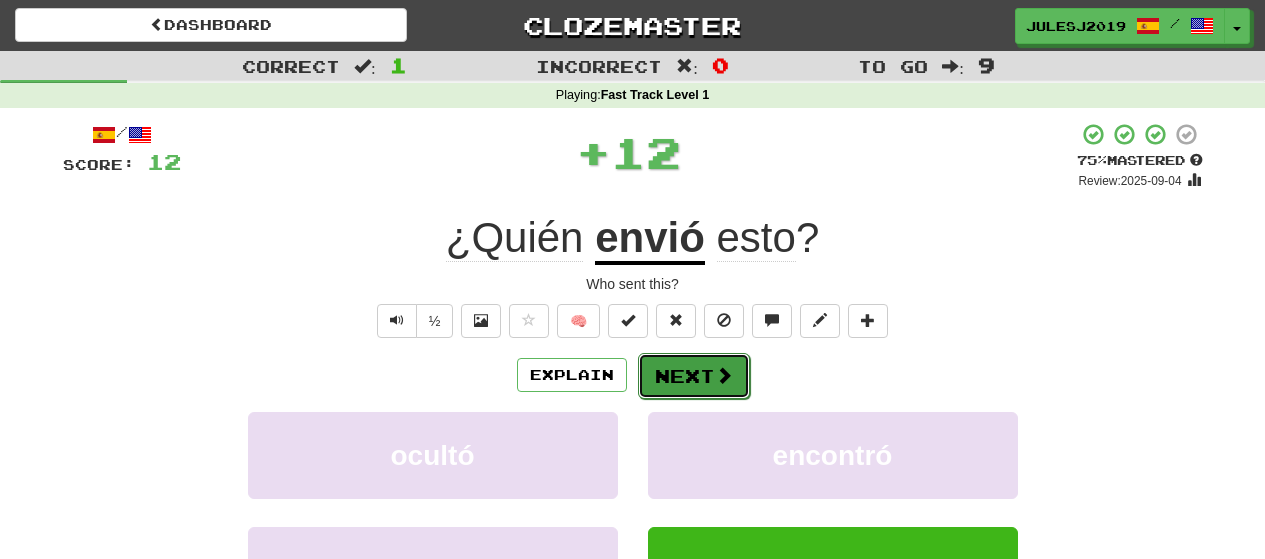 click on "Next" at bounding box center (694, 376) 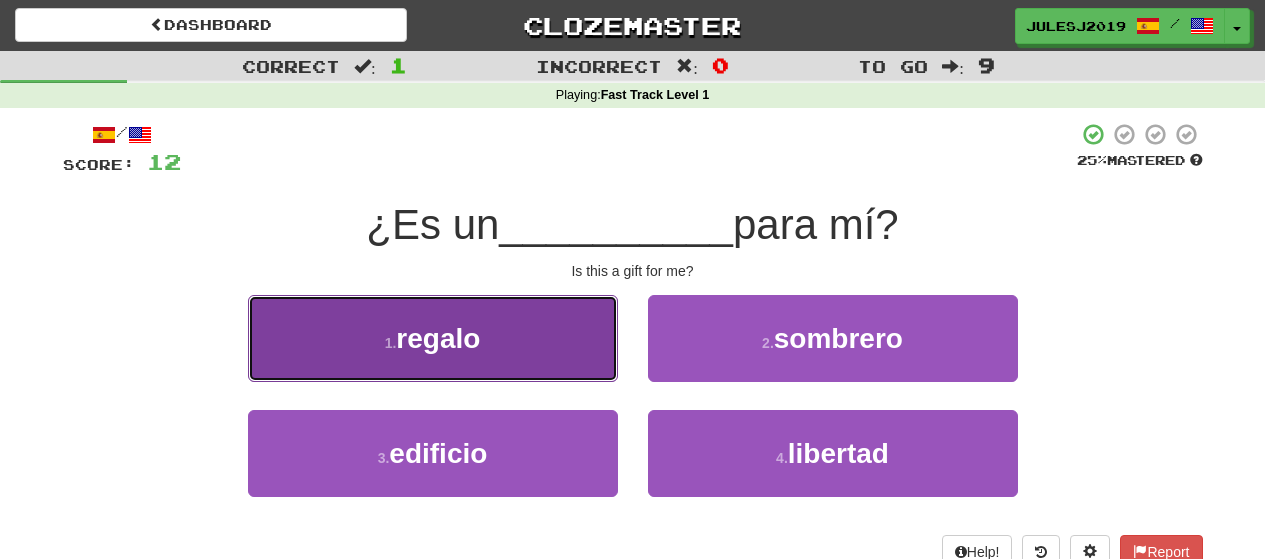 click on "1 .  regalo" at bounding box center (433, 338) 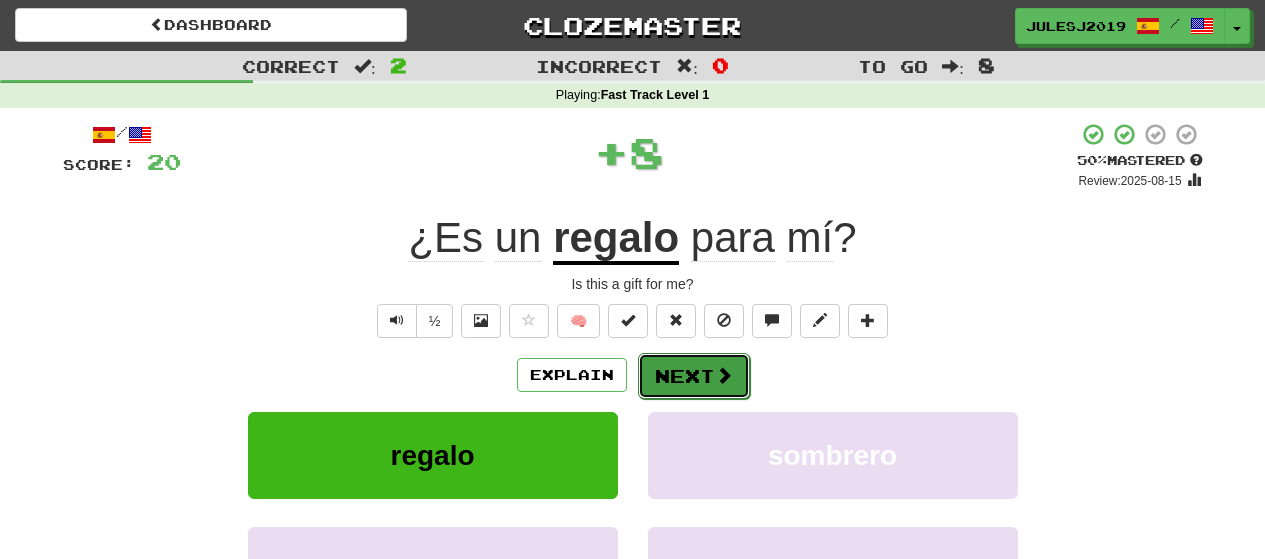 click on "Next" at bounding box center [694, 376] 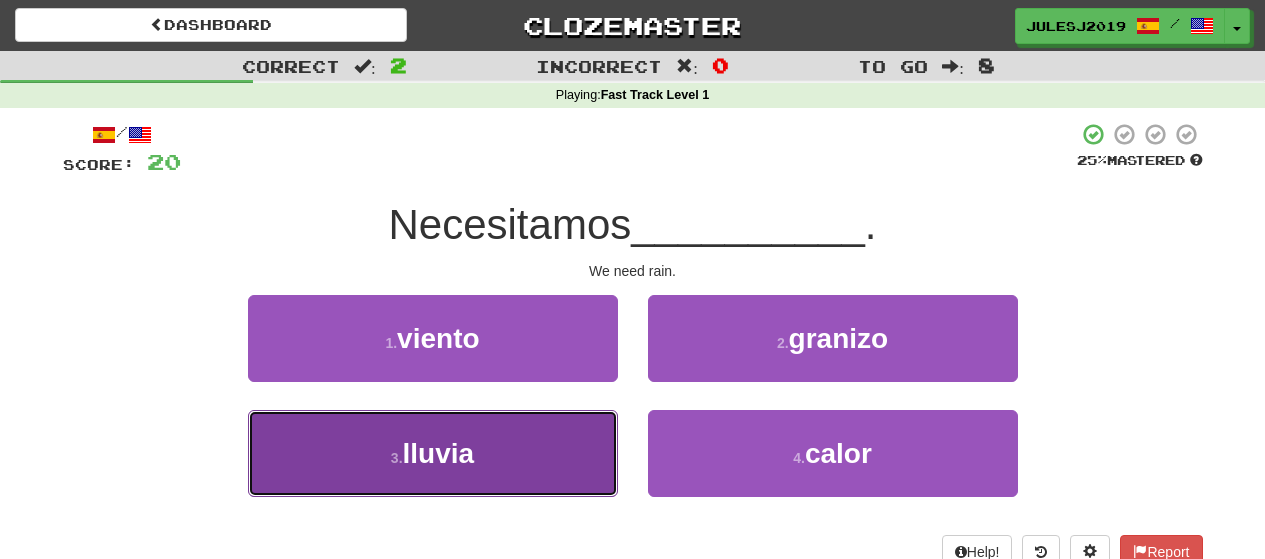 click on "3 .  lluvia" at bounding box center (433, 453) 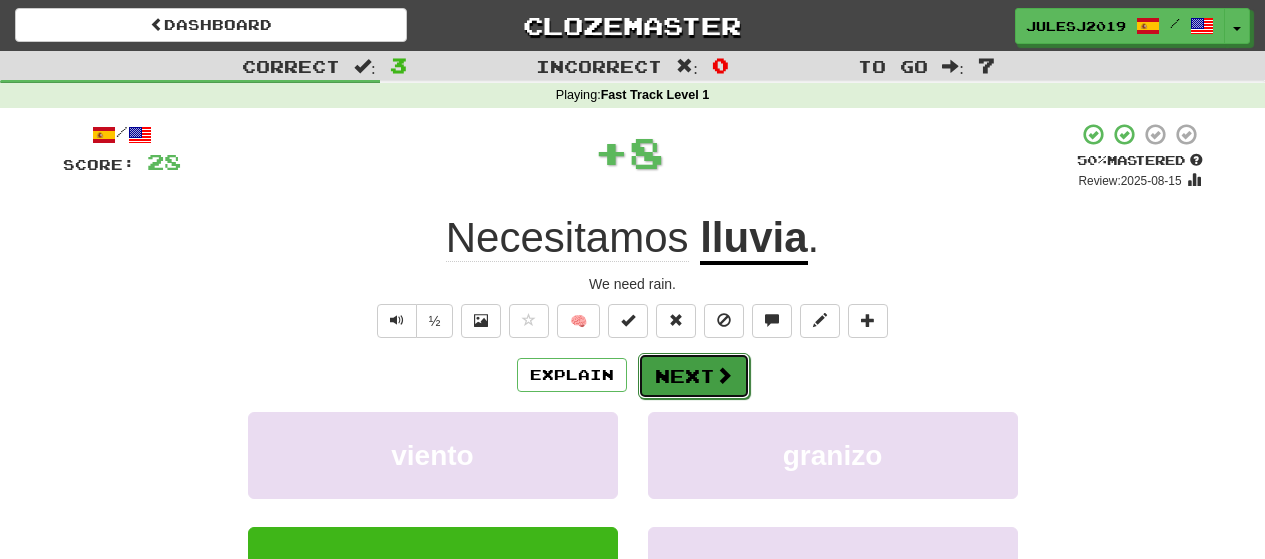 click on "Next" at bounding box center (694, 376) 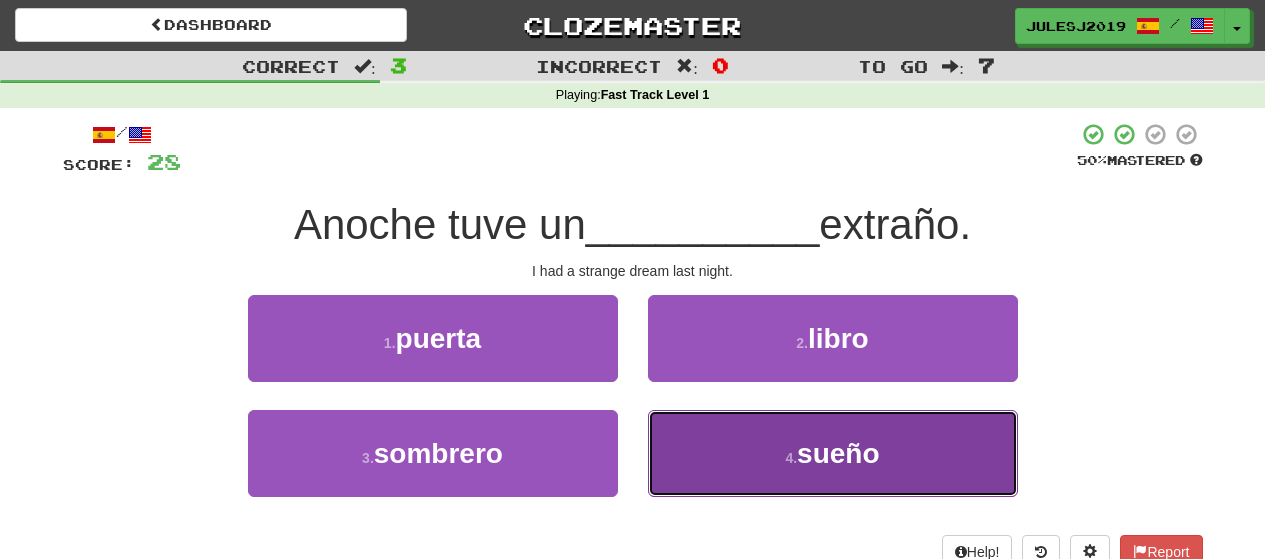 click on "4 .  sueño" at bounding box center (833, 453) 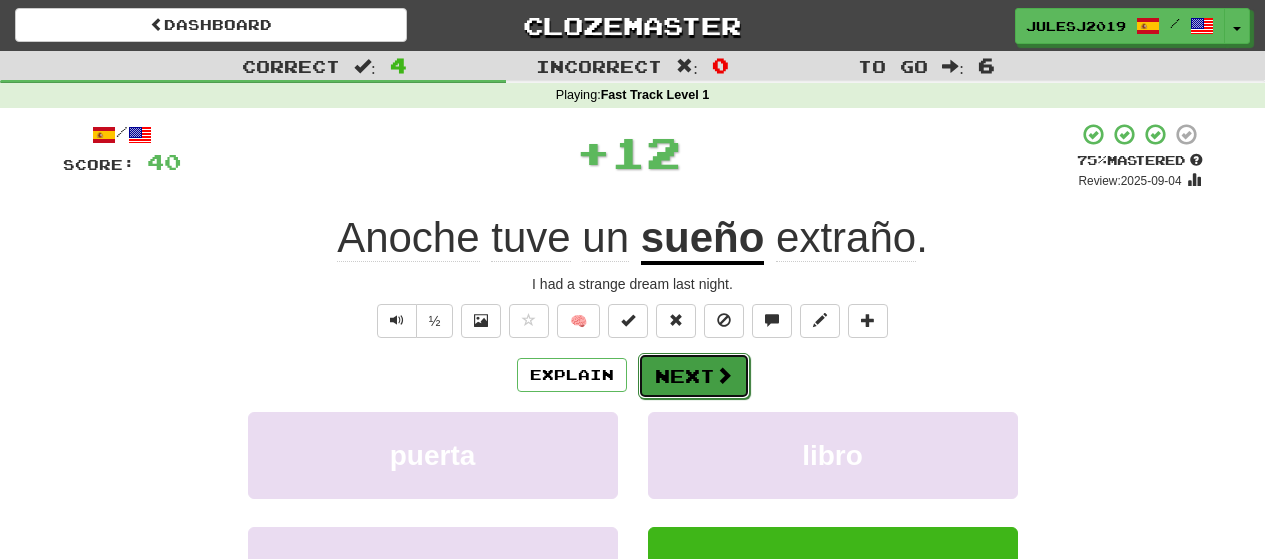 click on "Next" at bounding box center (694, 376) 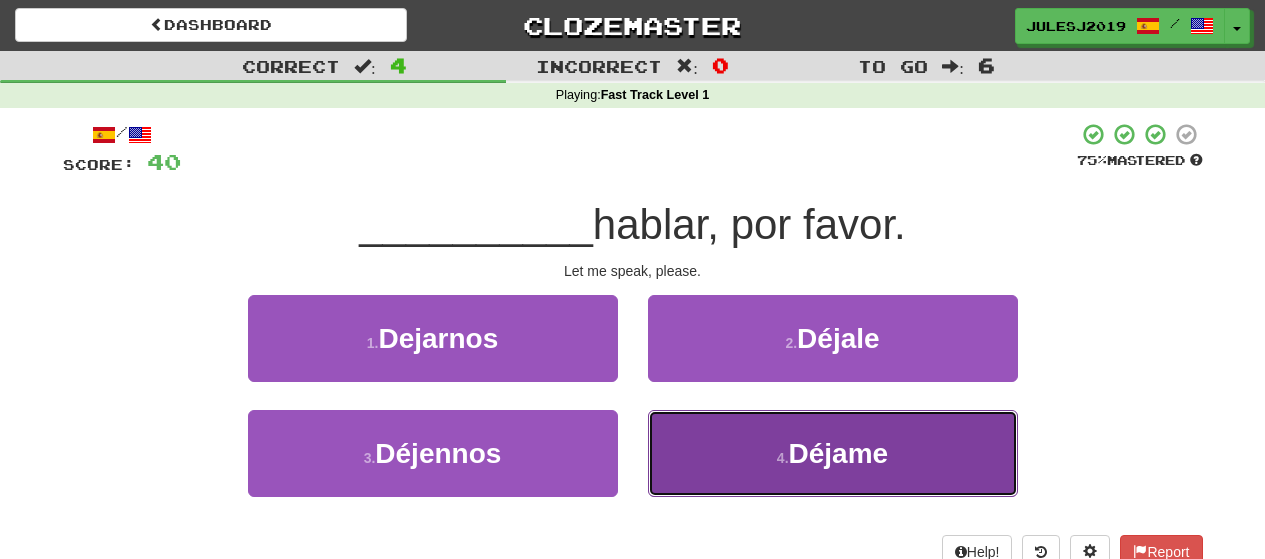 click on "4 .  Déjame" at bounding box center [833, 453] 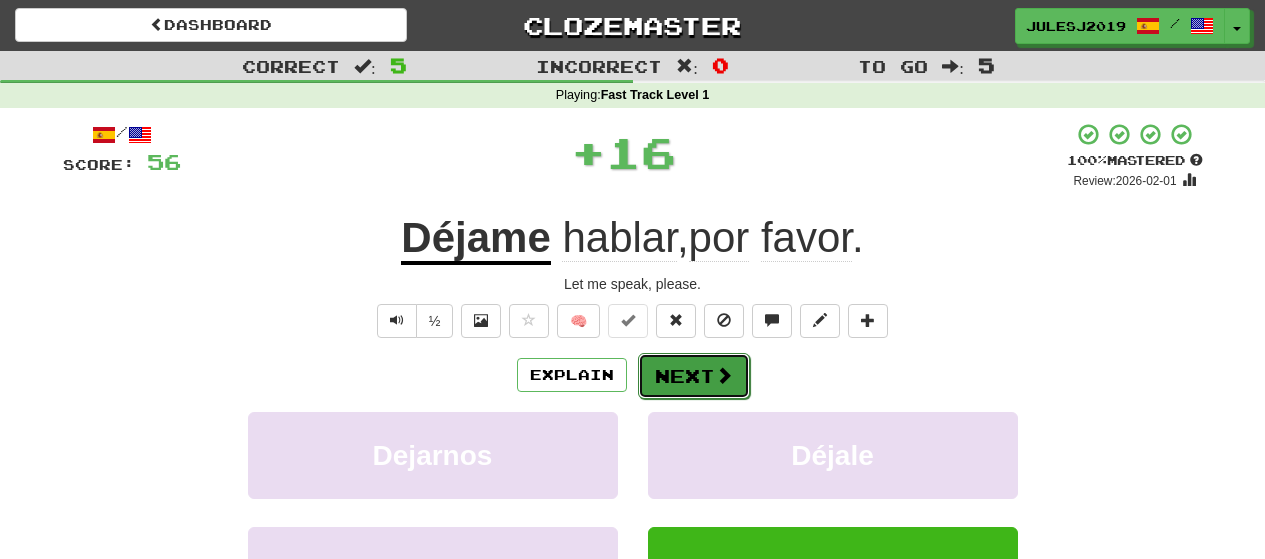 click on "Next" at bounding box center [694, 376] 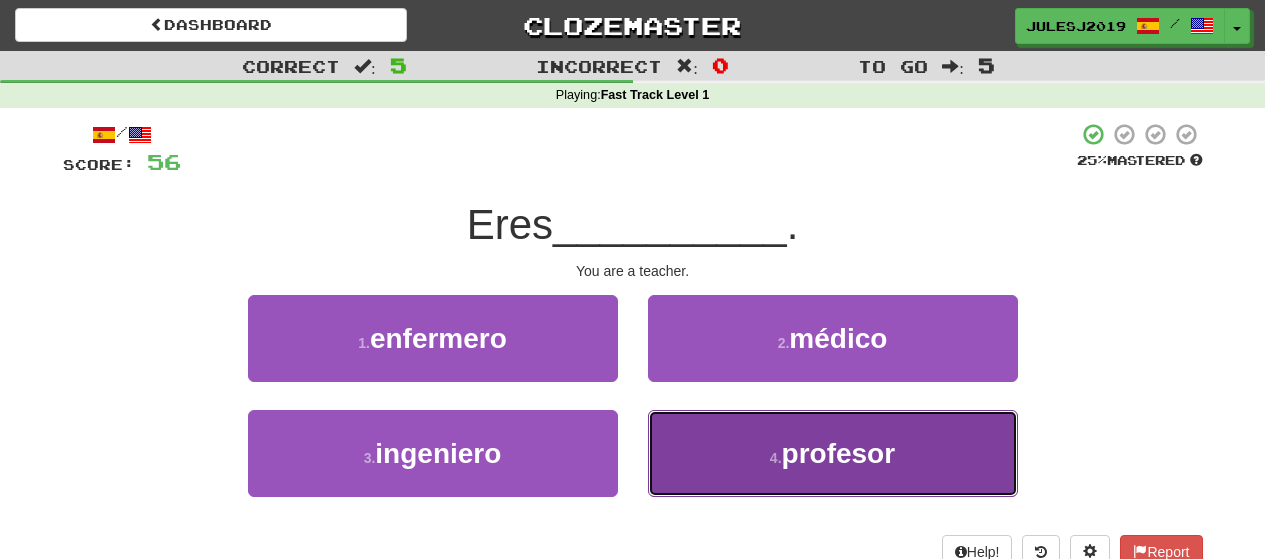 click on "4 .  profesor" at bounding box center (833, 453) 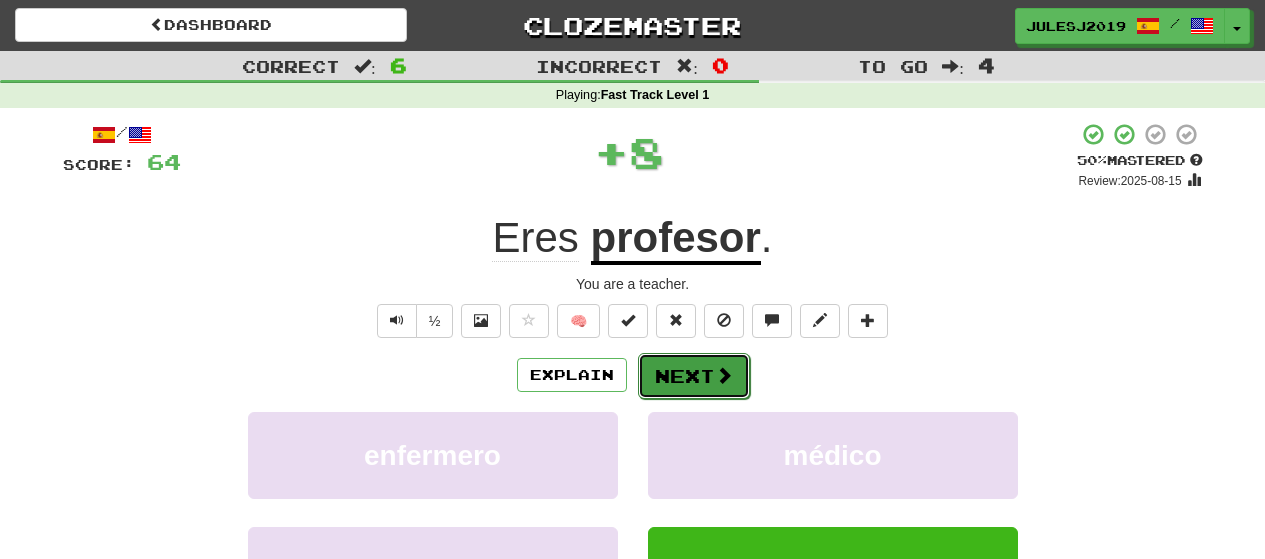 click on "Next" at bounding box center [694, 376] 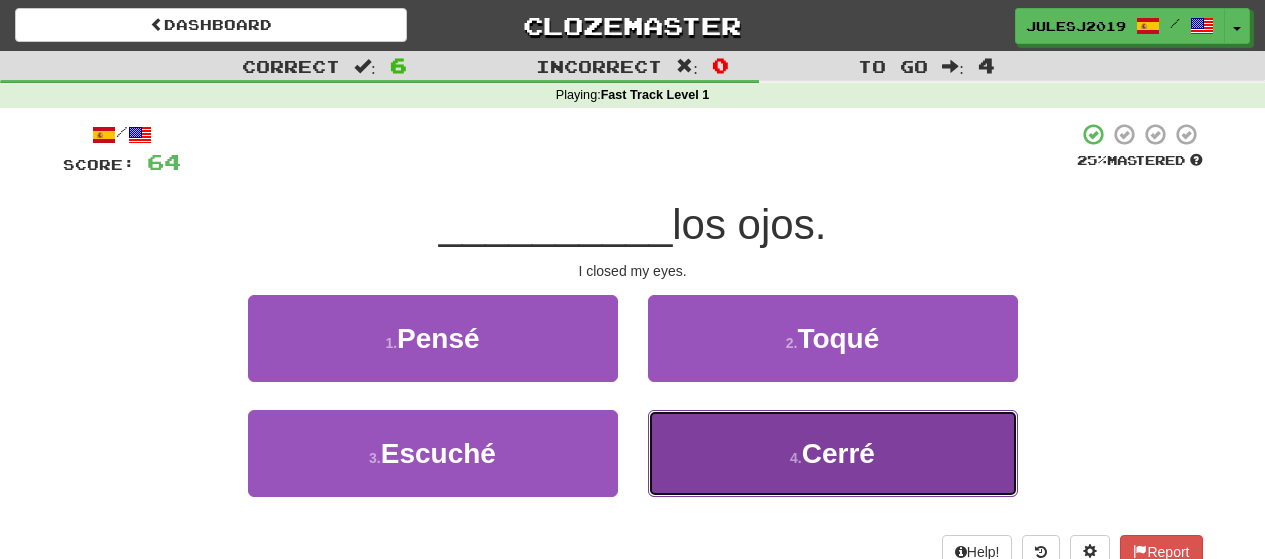 click on "4 .  Cerré" at bounding box center [833, 453] 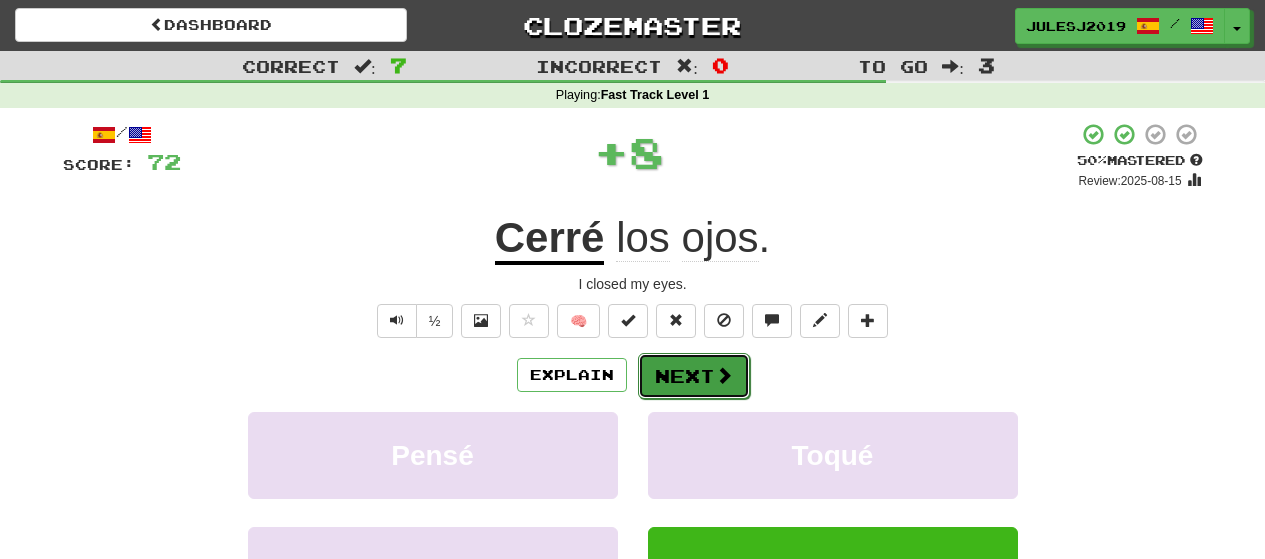 click on "Next" at bounding box center (694, 376) 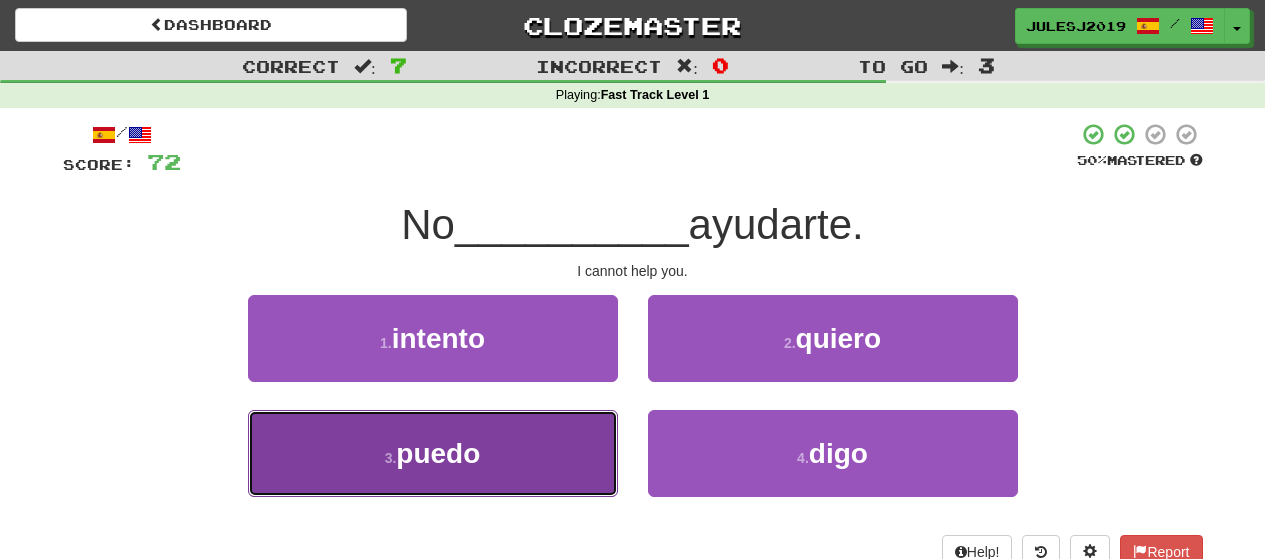 click on "3 .  puedo" at bounding box center [433, 453] 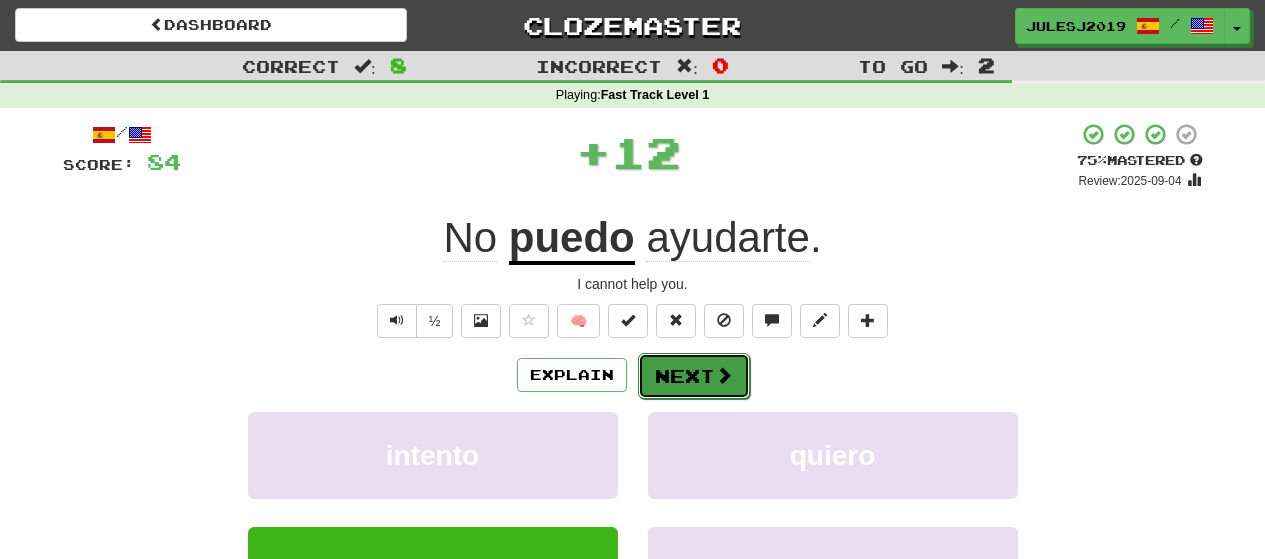 click on "Next" at bounding box center (694, 376) 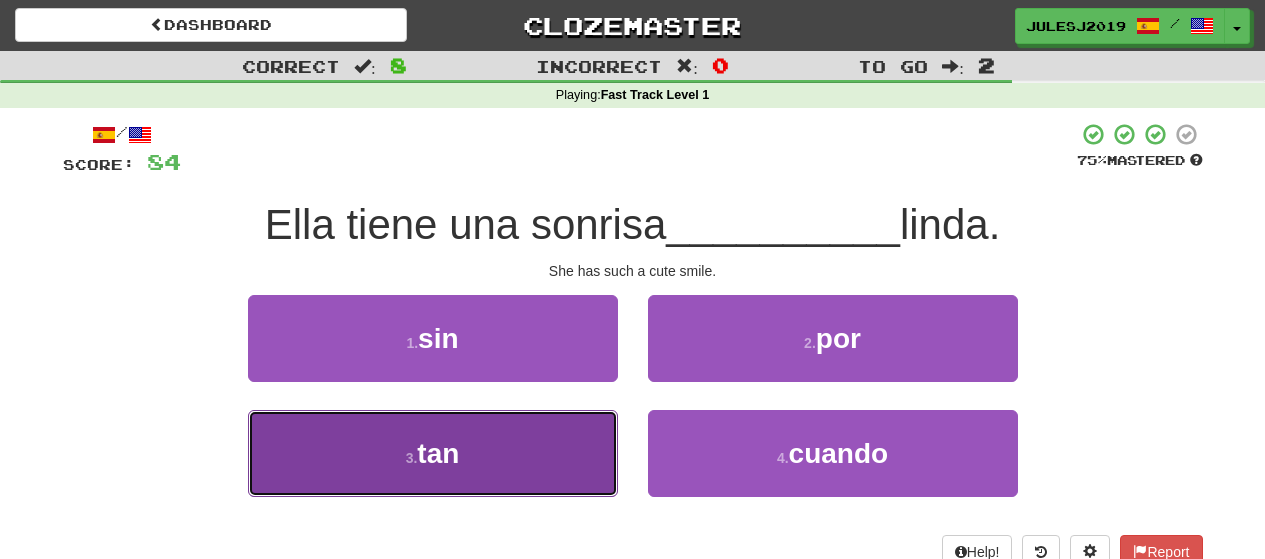 click on "3 .  tan" at bounding box center (433, 453) 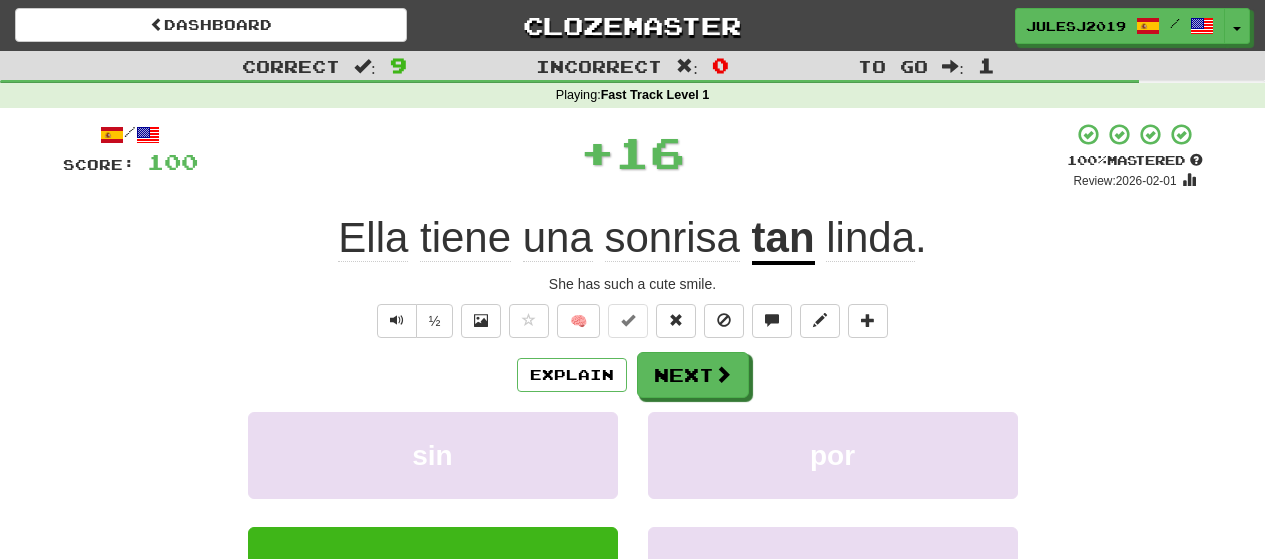 click on "Explain Next" at bounding box center (633, 375) 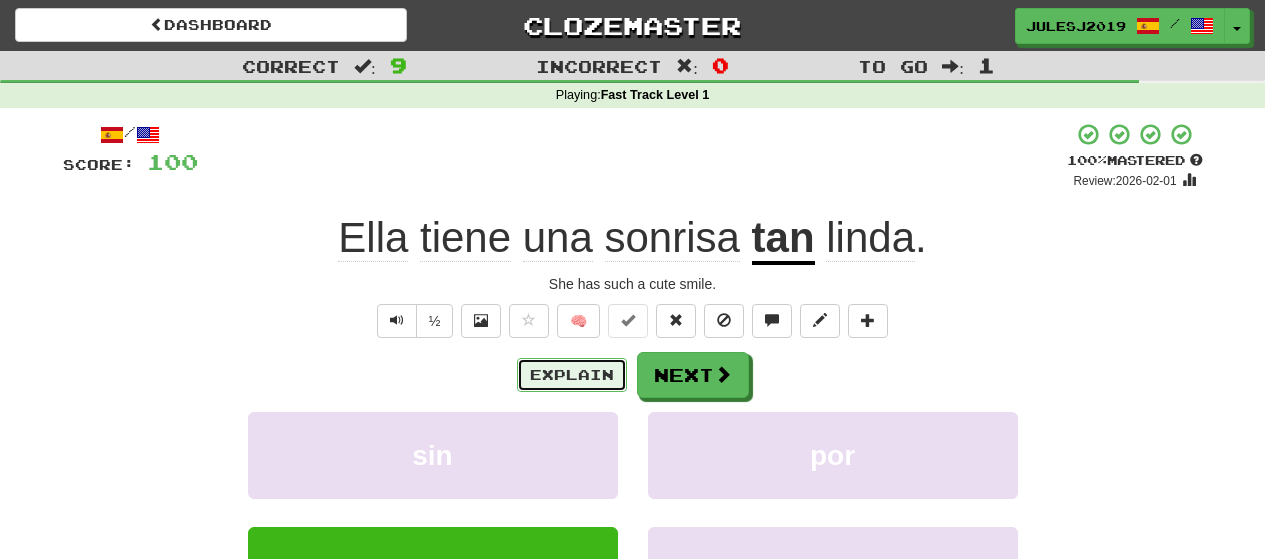 click on "Explain" at bounding box center (572, 375) 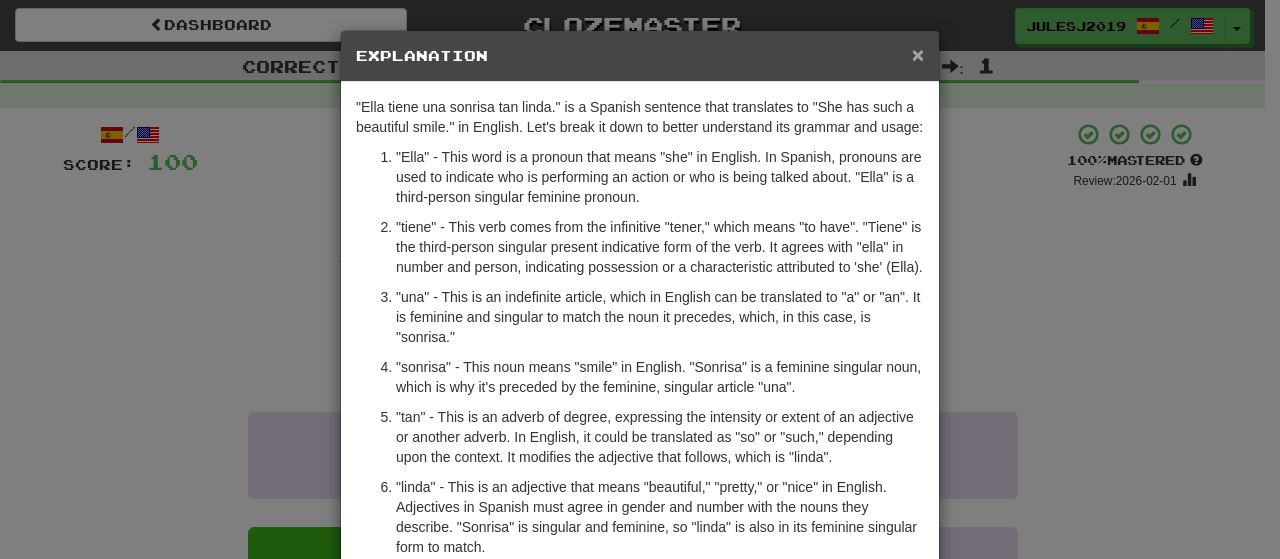 click on "×" at bounding box center [918, 54] 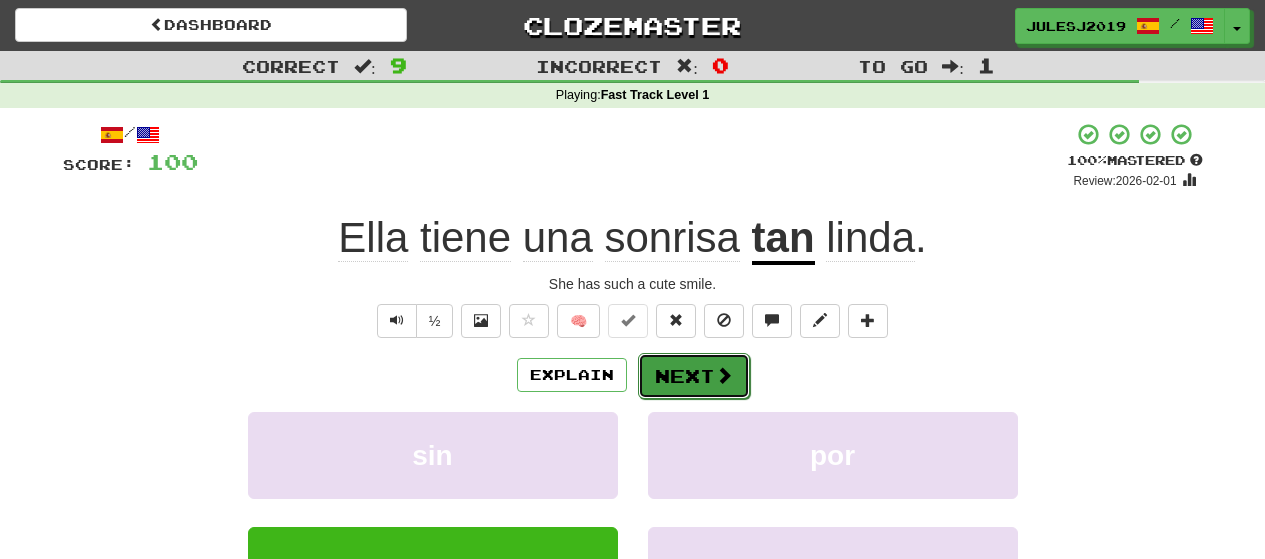 click on "Next" at bounding box center [694, 376] 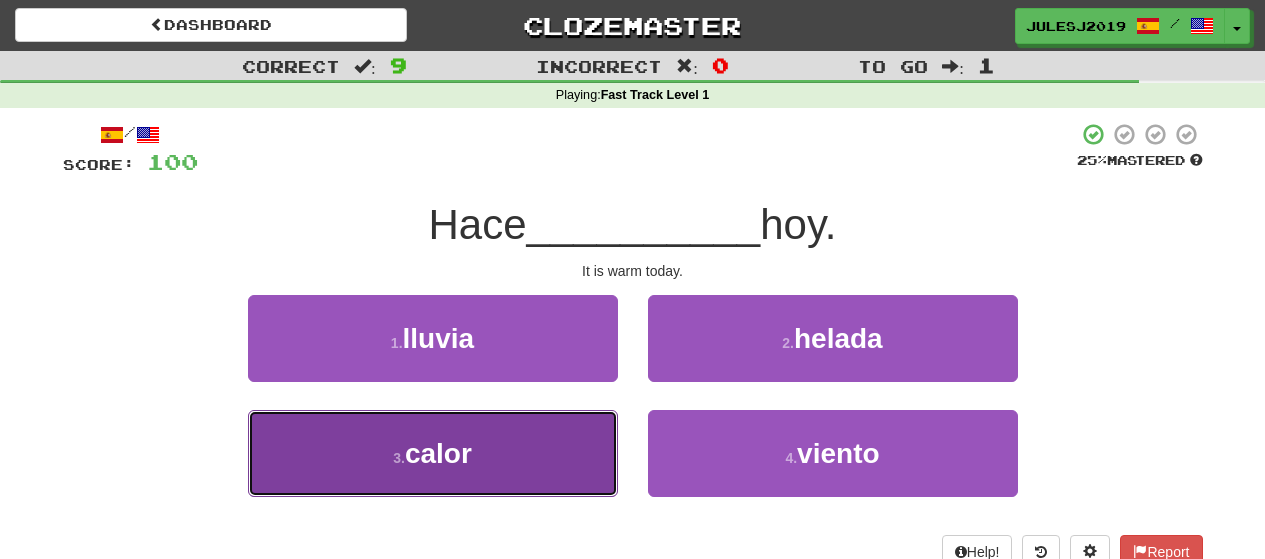 click on "3 .  calor" at bounding box center [433, 453] 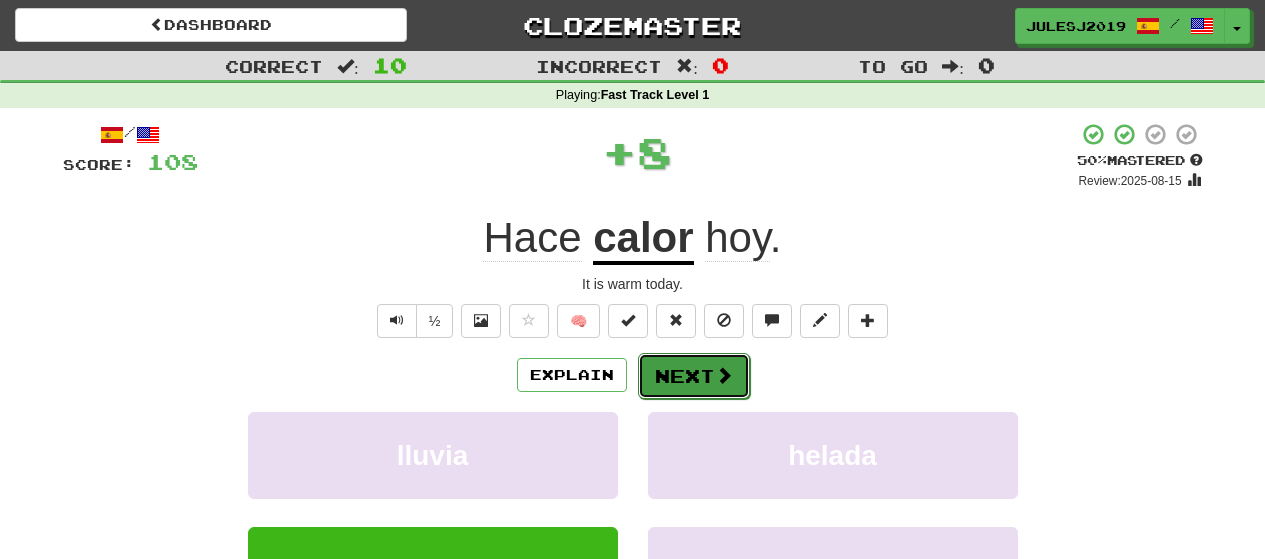 click on "Next" at bounding box center [694, 376] 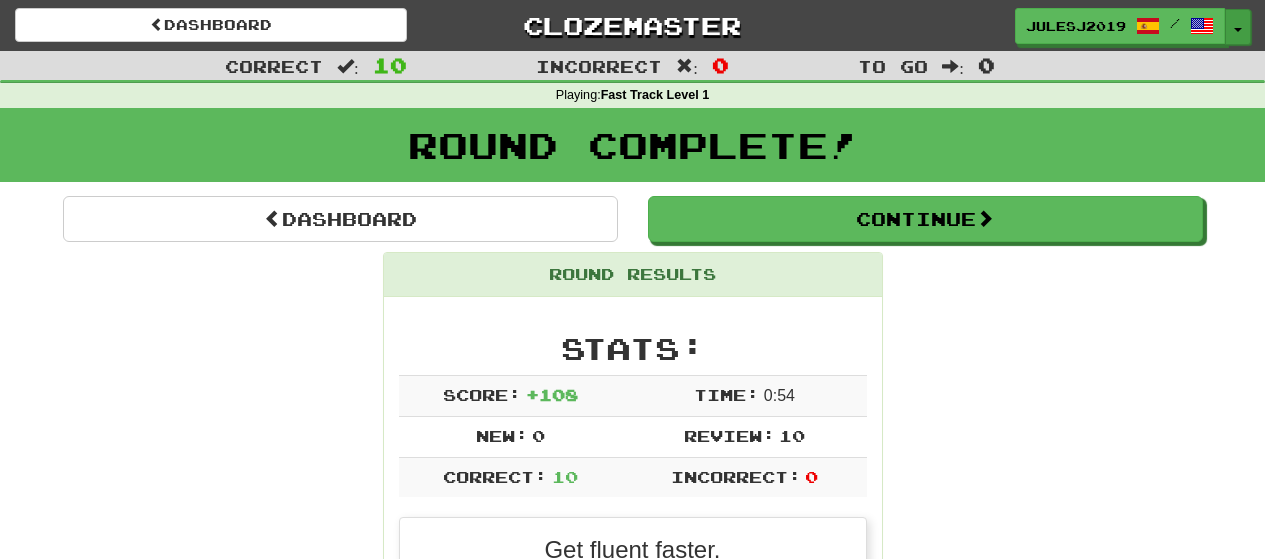 click on "Toggle Dropdown" at bounding box center (1238, 27) 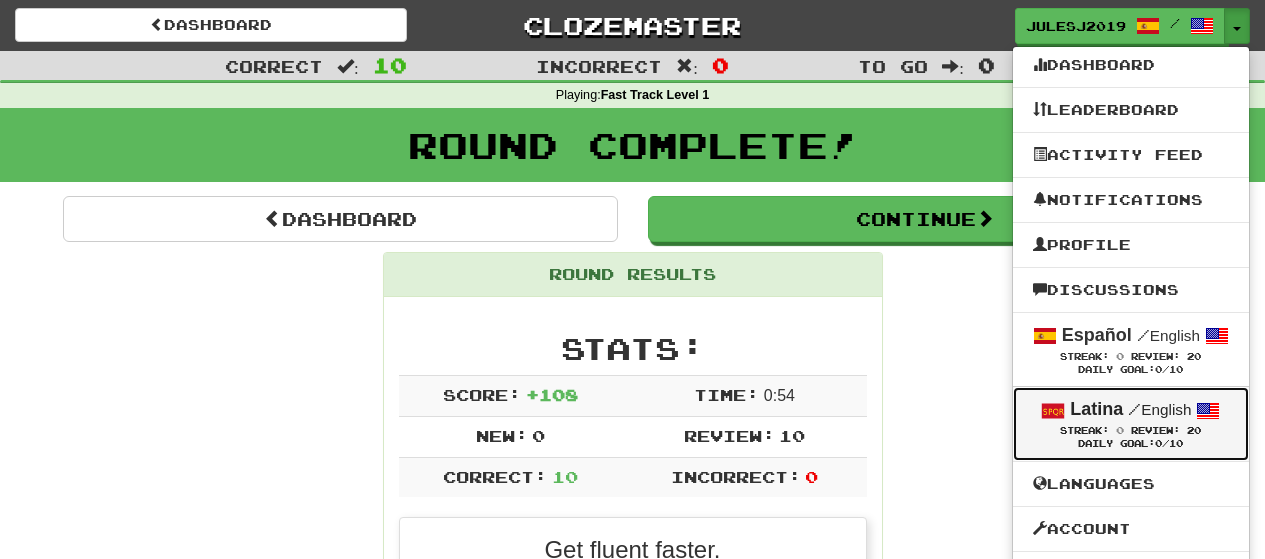 click on "Streak:
0
Review:
20" at bounding box center (1131, 430) 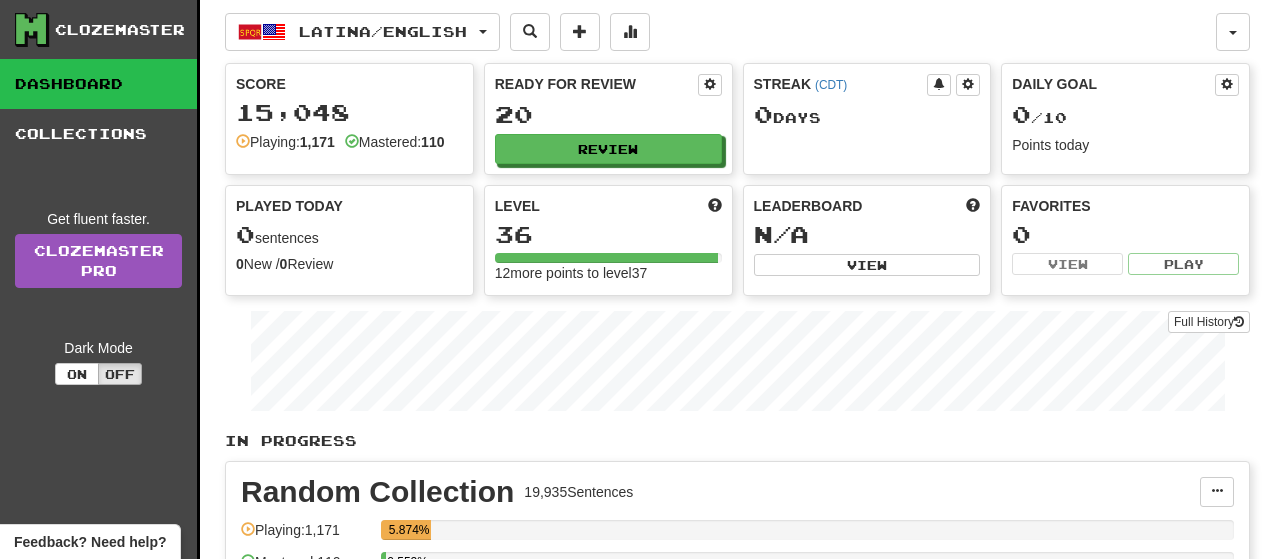 scroll, scrollTop: 0, scrollLeft: 0, axis: both 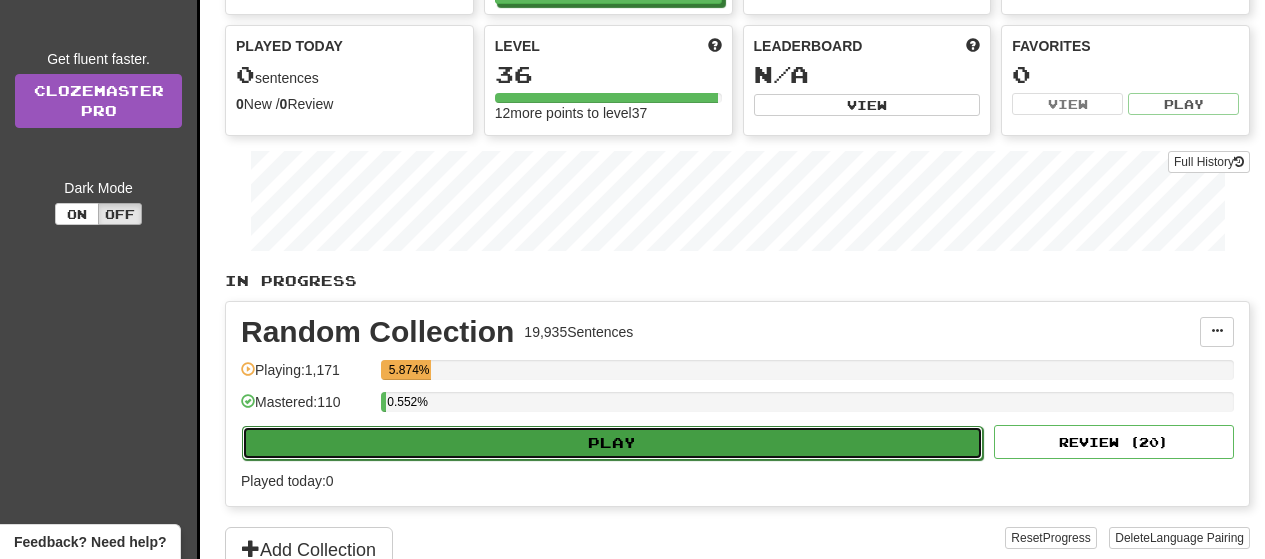 click on "Play" at bounding box center (612, 443) 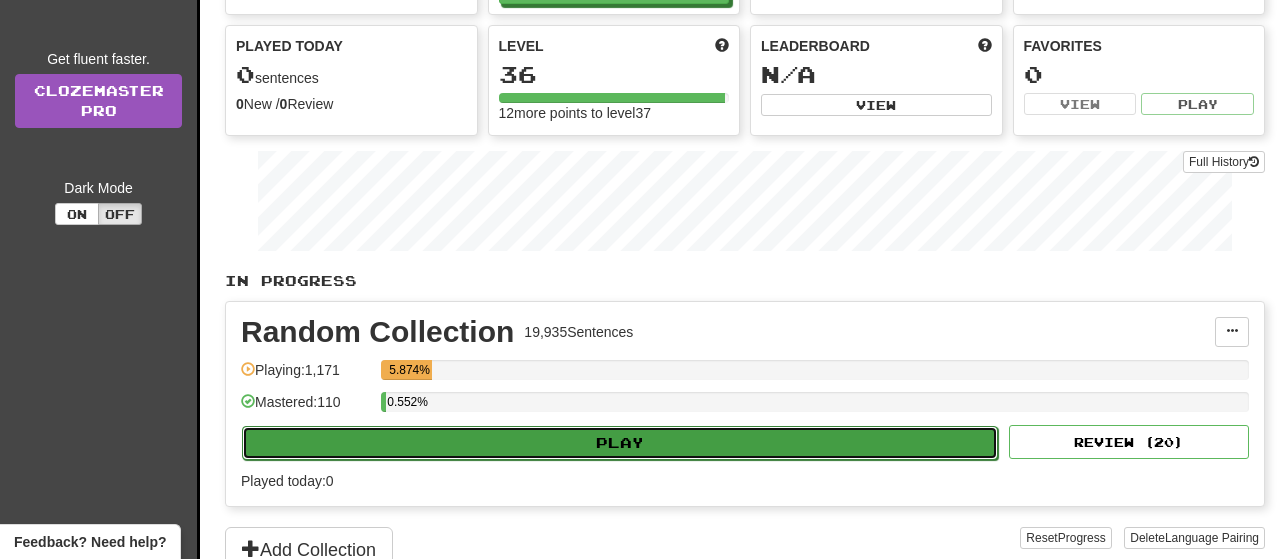 select on "**" 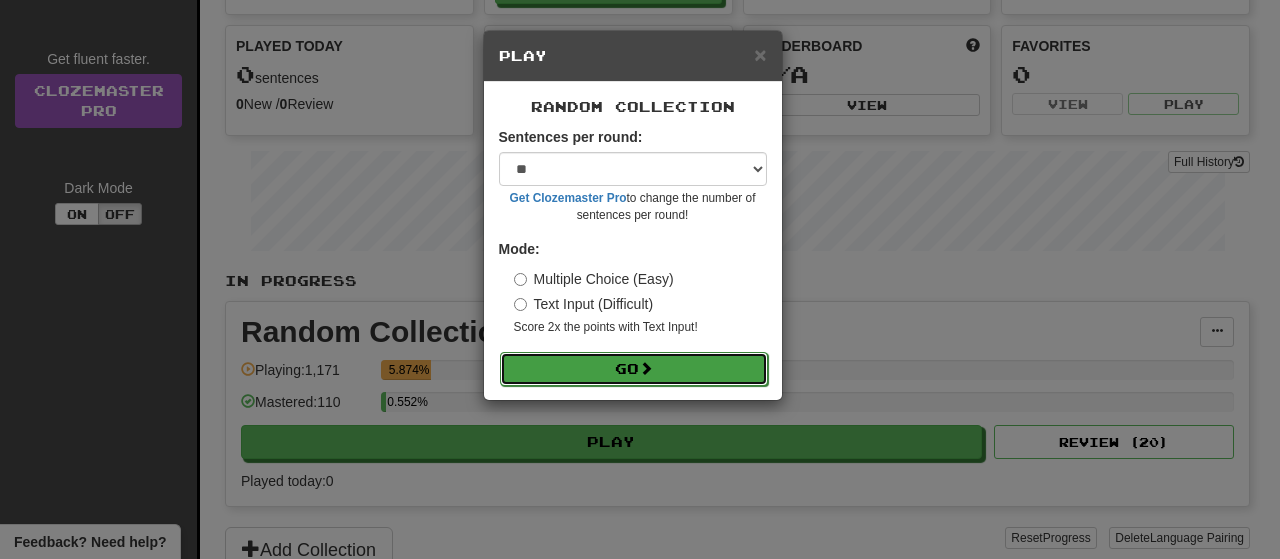 click on "Go" at bounding box center [634, 369] 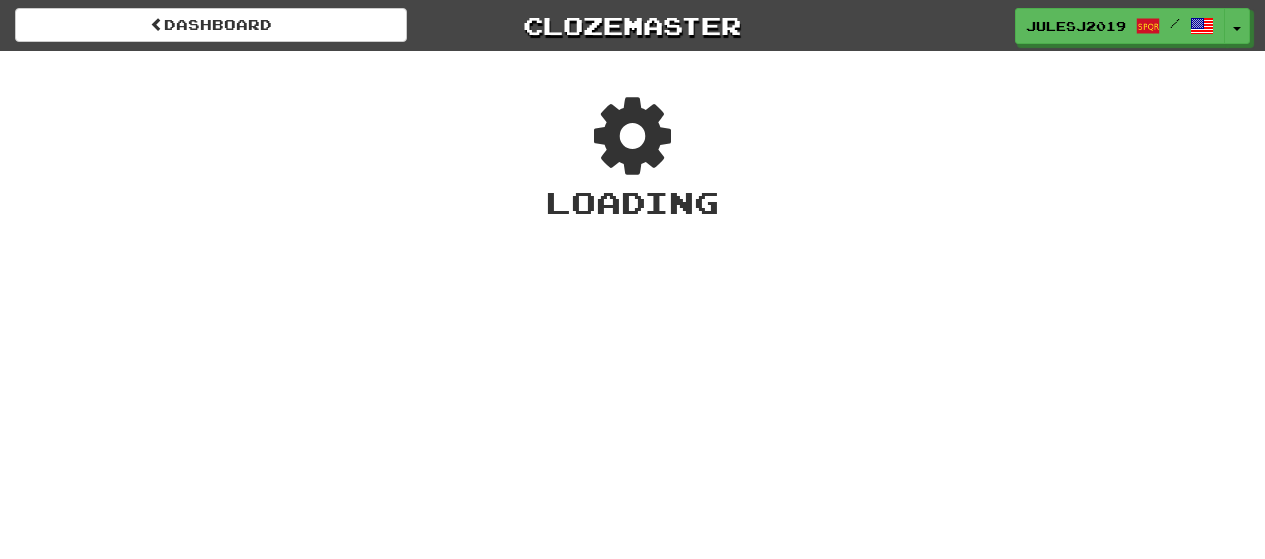 scroll, scrollTop: 0, scrollLeft: 0, axis: both 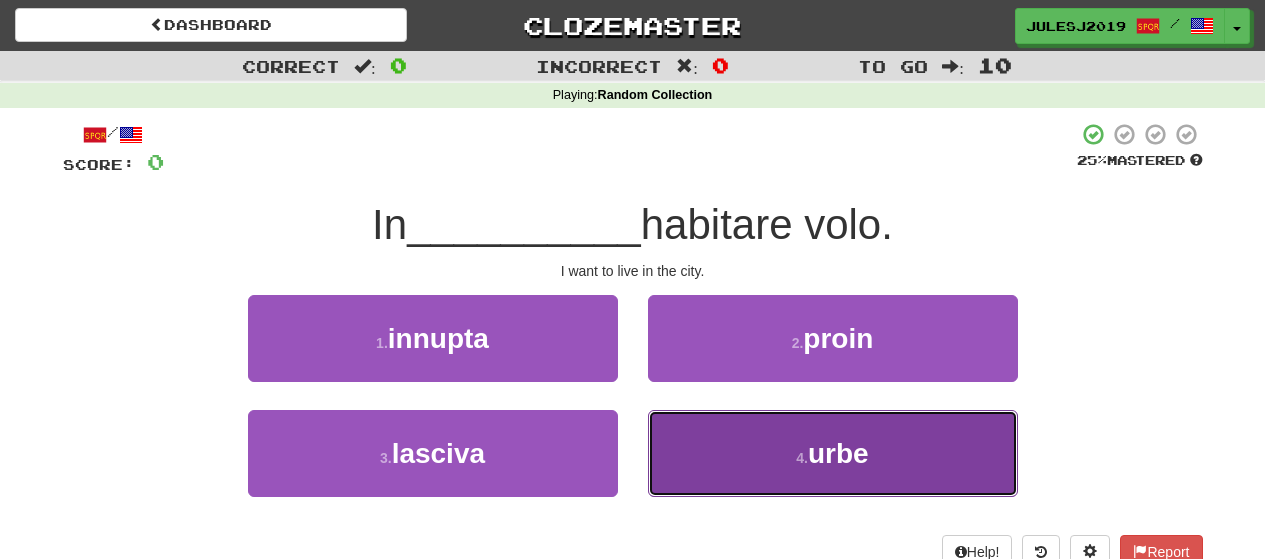 click on "4 .  urbe" at bounding box center (833, 453) 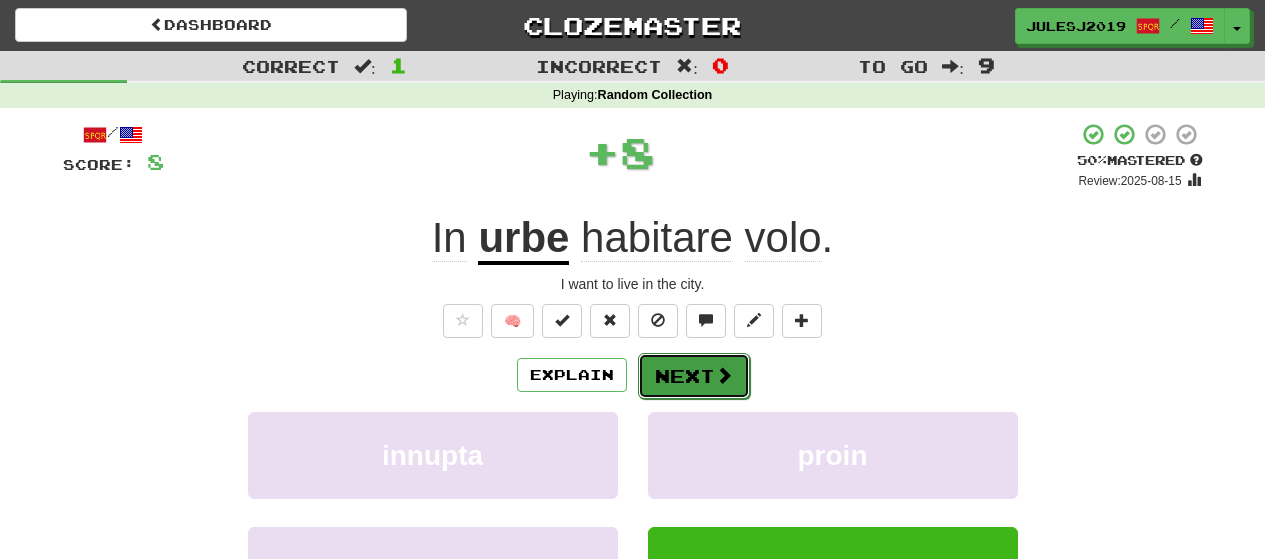 click on "Next" at bounding box center (694, 376) 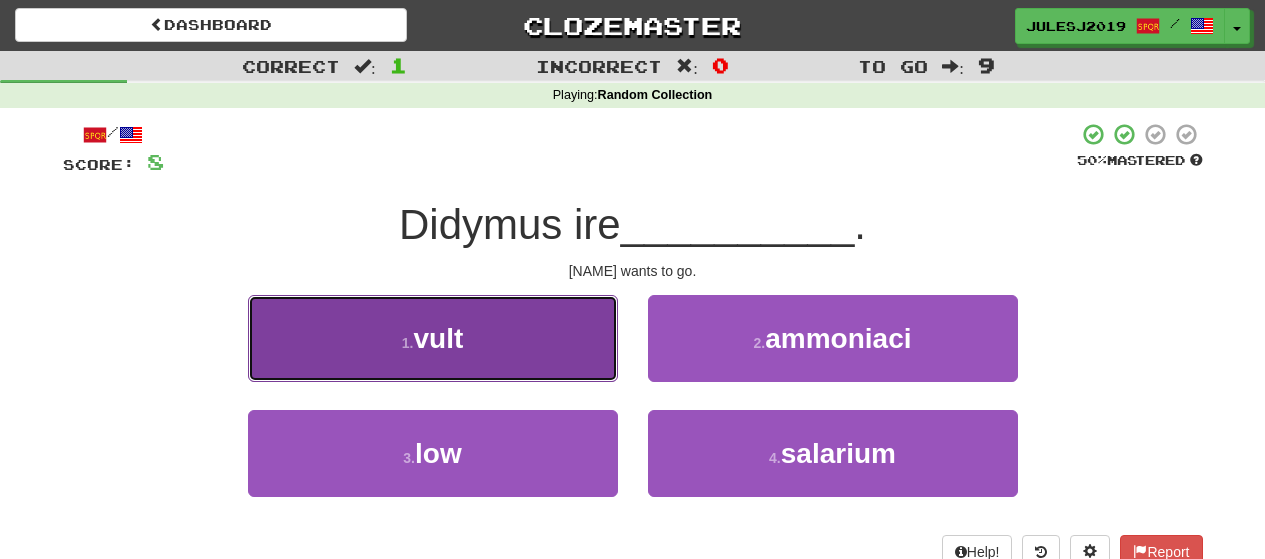 click on "1 .  vult" at bounding box center [433, 338] 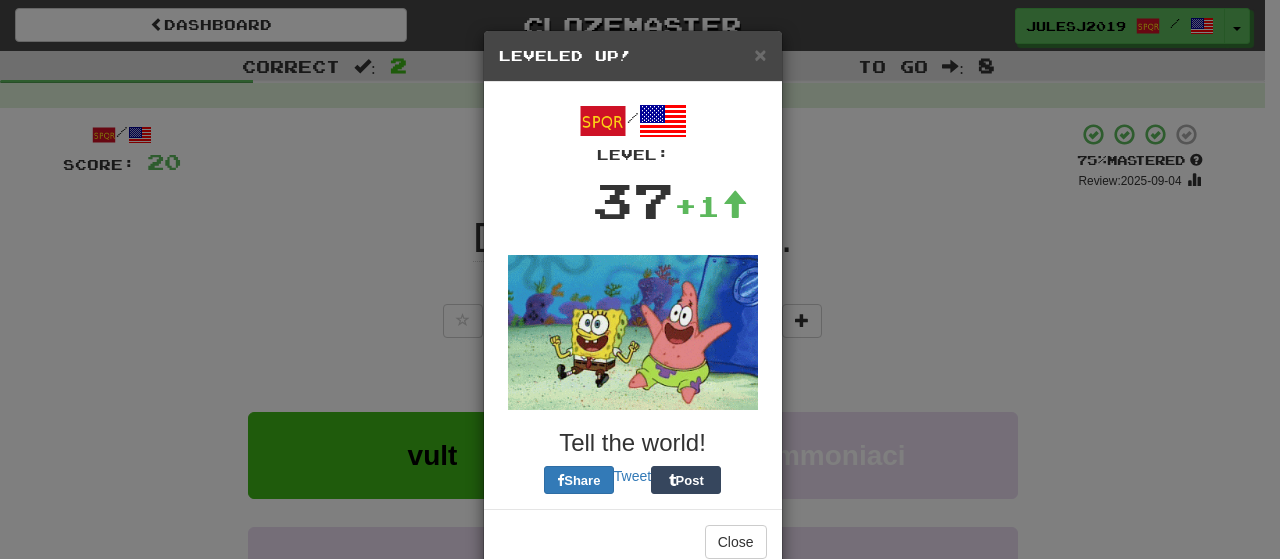 click on "/  Level: 37 +1 Tell the world!  Share Tweet  Post" at bounding box center (633, 295) 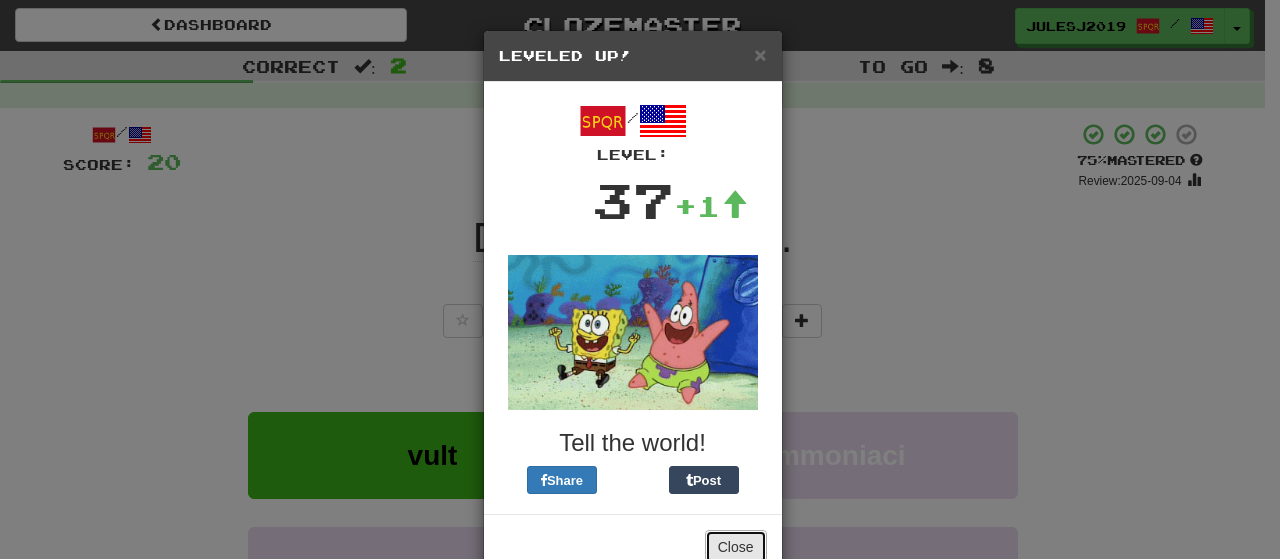 click on "Close" at bounding box center (736, 547) 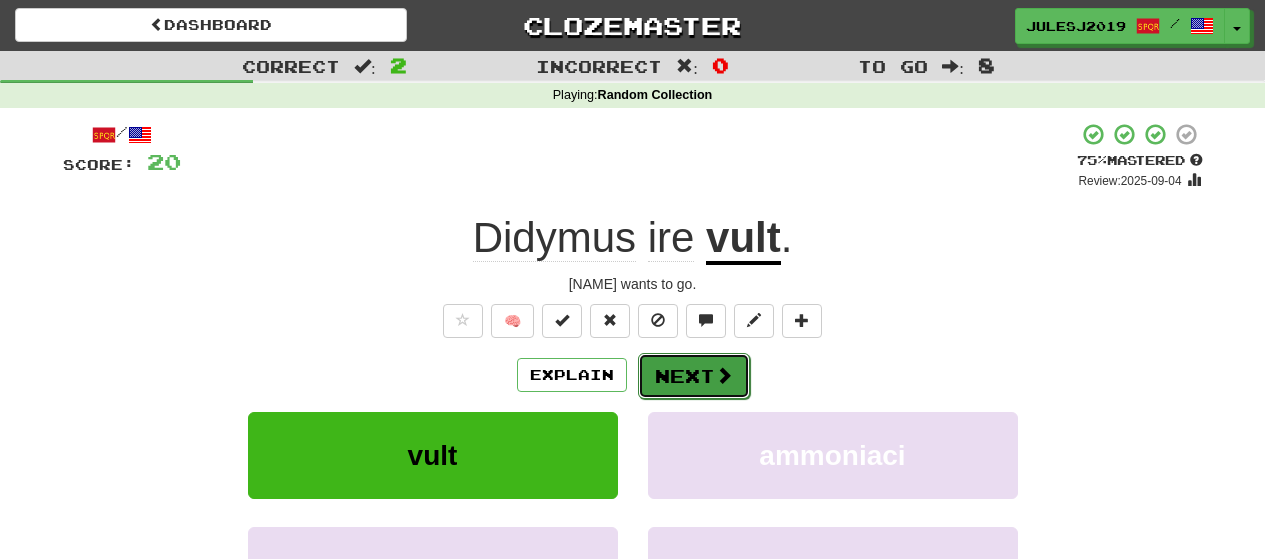 click on "Next" at bounding box center [694, 376] 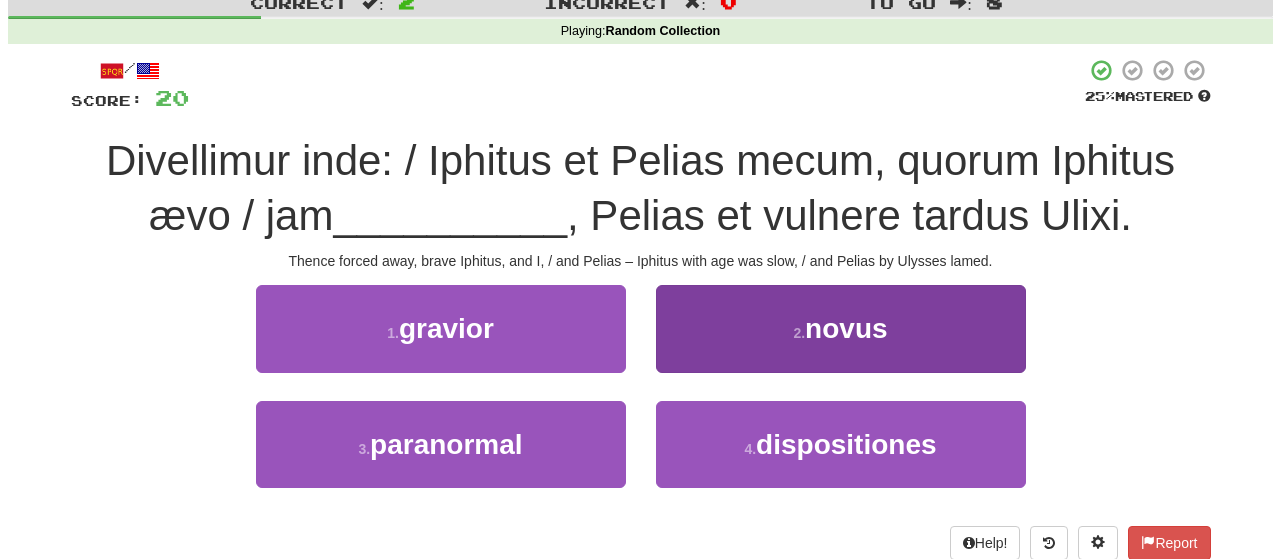 scroll, scrollTop: 100, scrollLeft: 0, axis: vertical 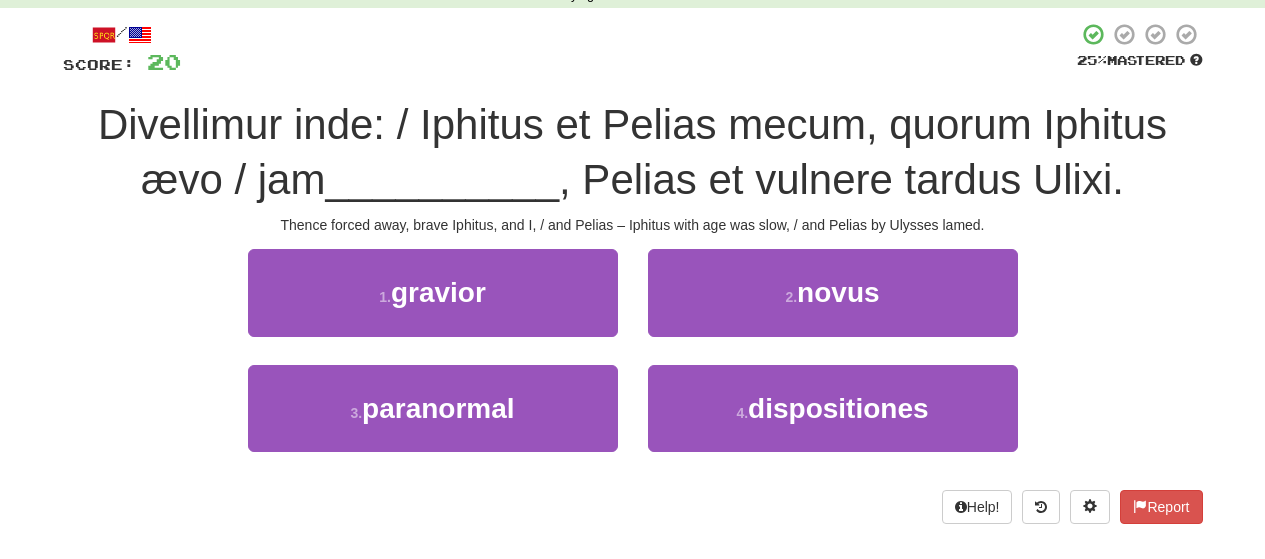 click on "1 .  gravior" at bounding box center [433, 306] 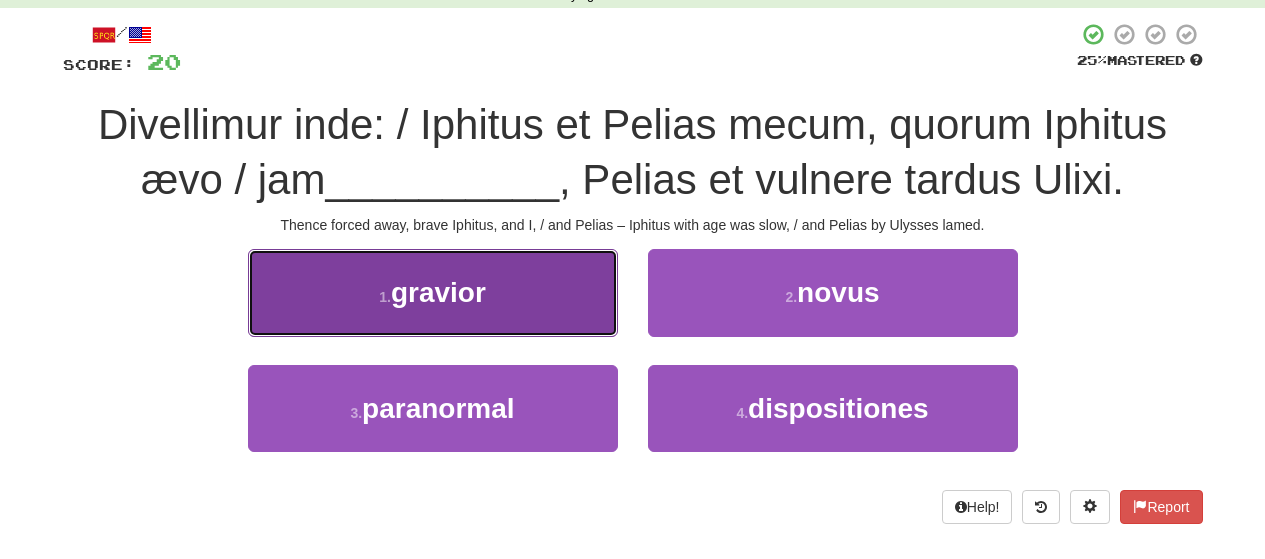 click on "1 .  gravior" at bounding box center (433, 292) 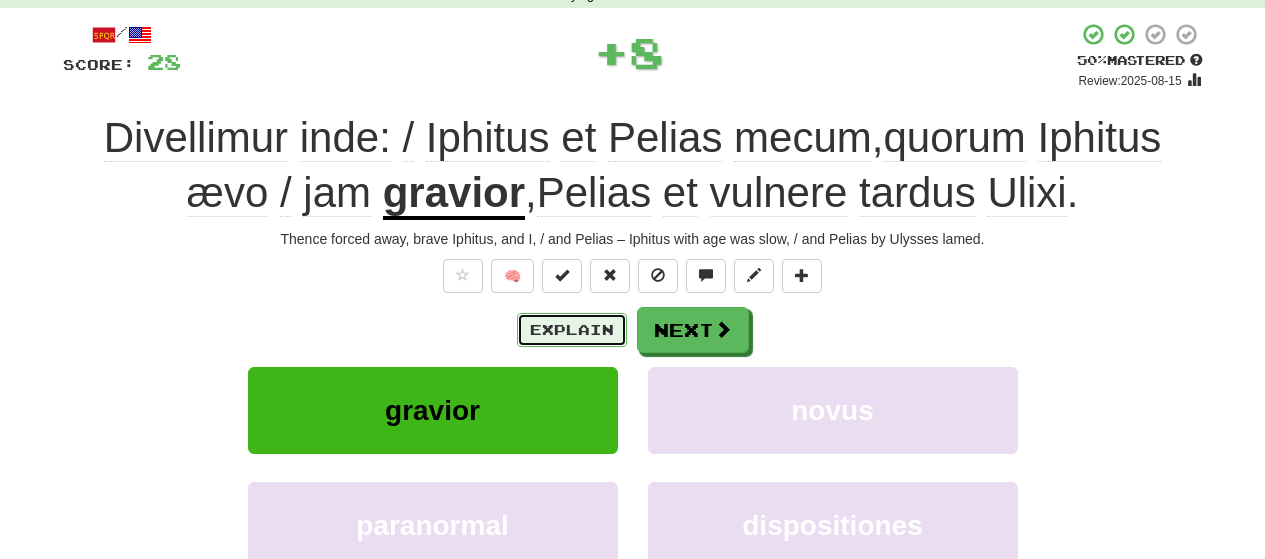 click on "Explain" at bounding box center (572, 330) 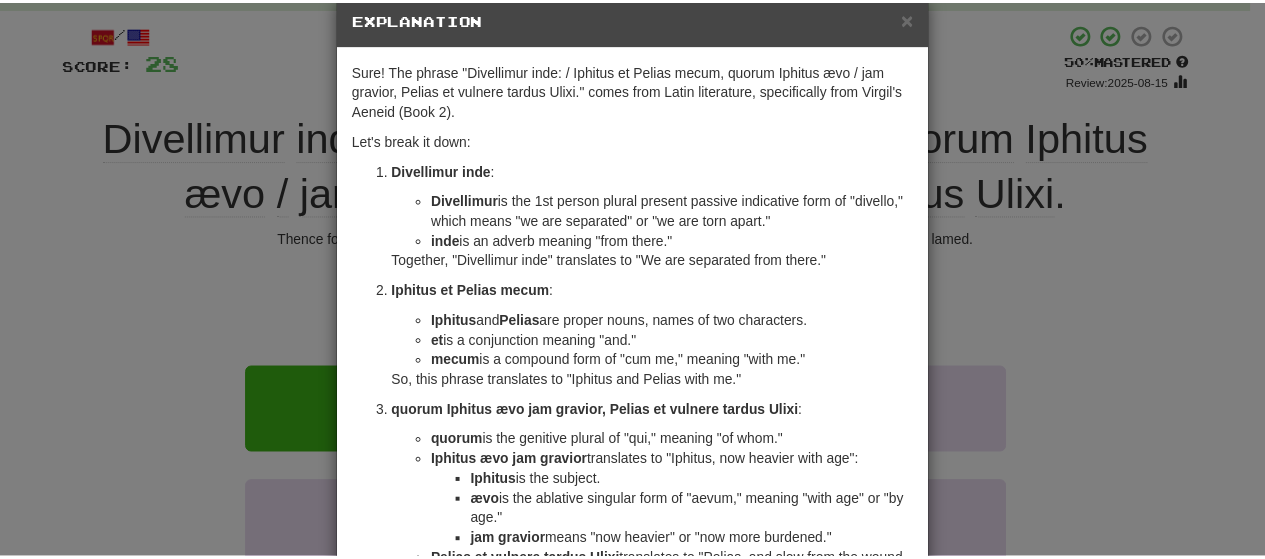 scroll, scrollTop: 0, scrollLeft: 0, axis: both 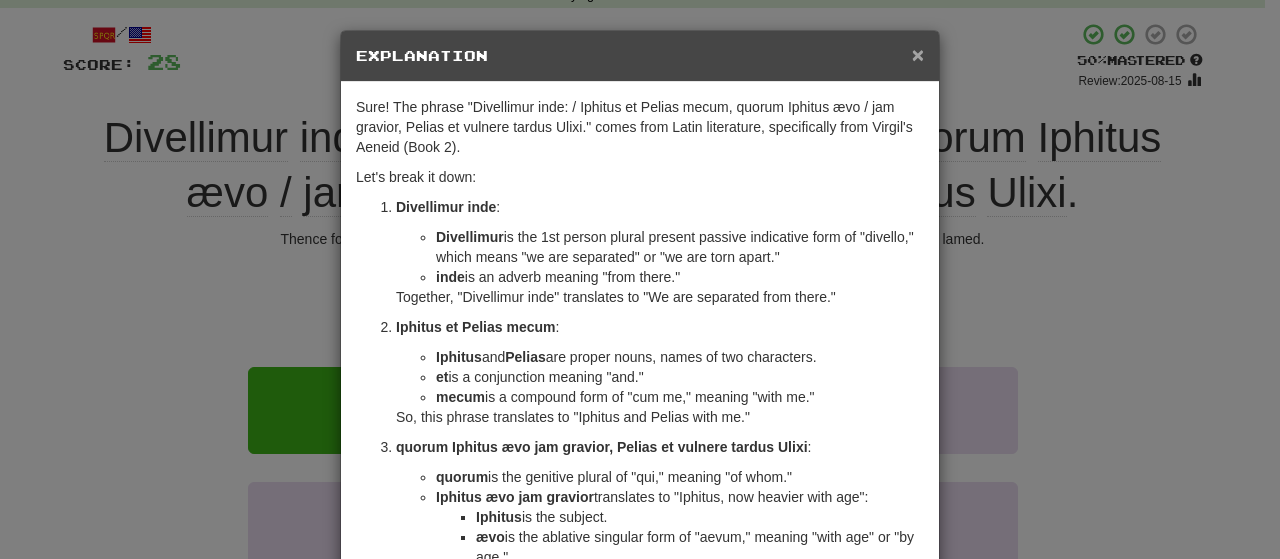 click on "×" at bounding box center [918, 54] 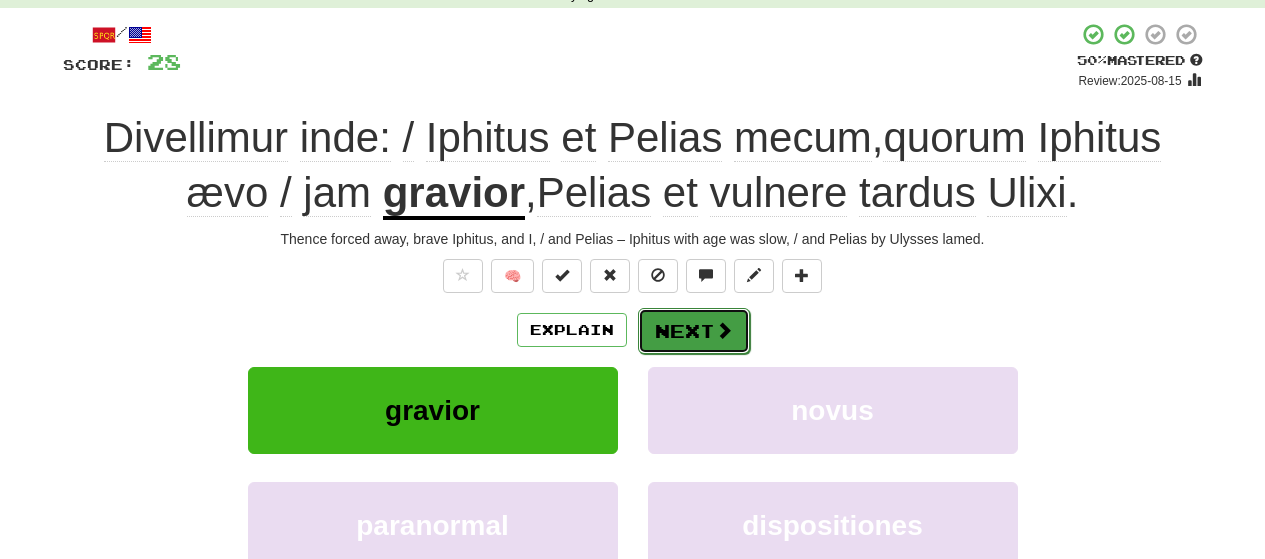 click on "Next" at bounding box center (694, 331) 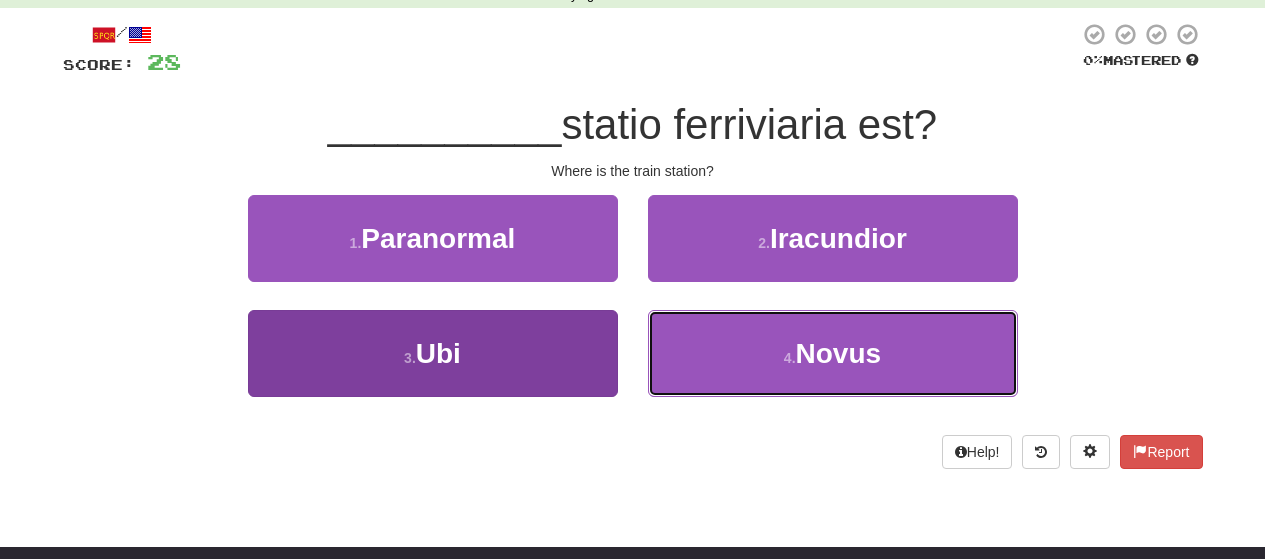 drag, startPoint x: 669, startPoint y: 334, endPoint x: 528, endPoint y: 353, distance: 142.27438 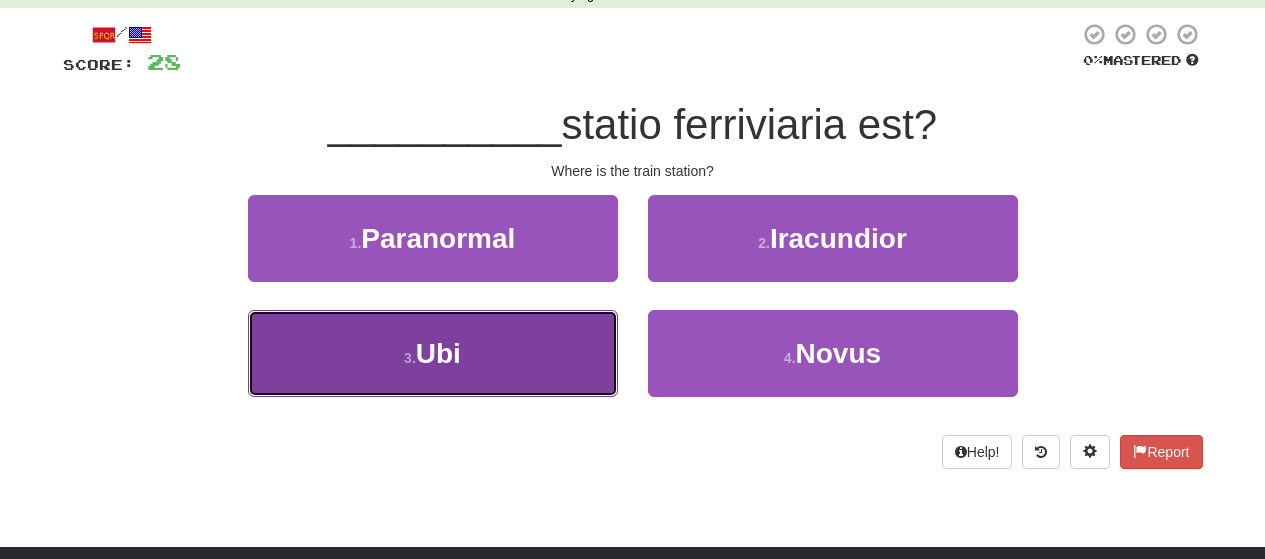 click on "3 .  Ubi" at bounding box center [433, 353] 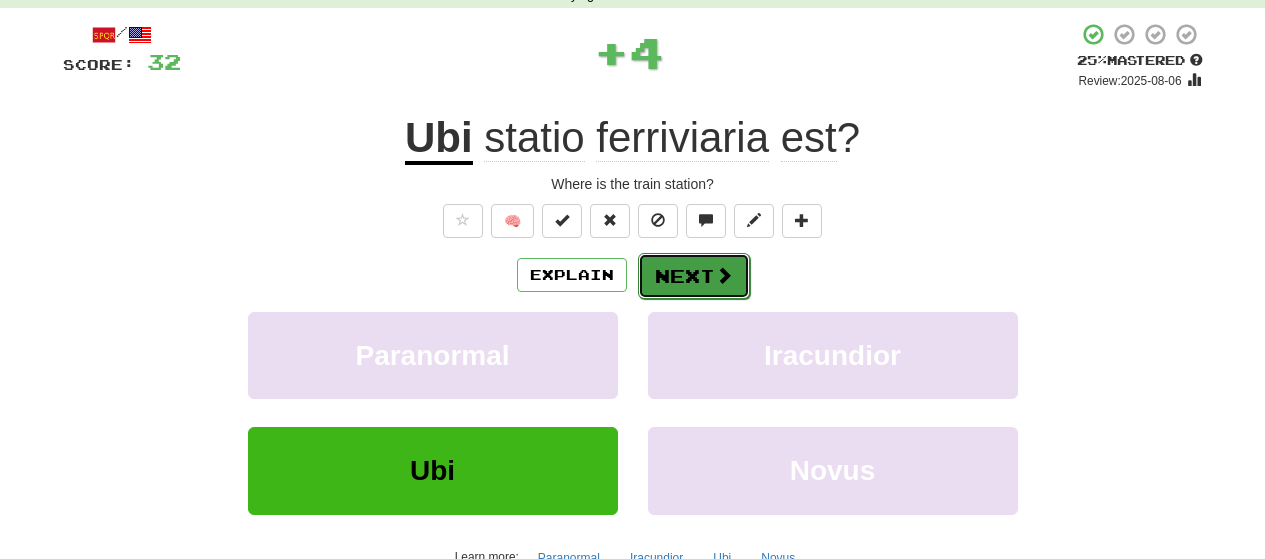 click on "Next" at bounding box center [694, 276] 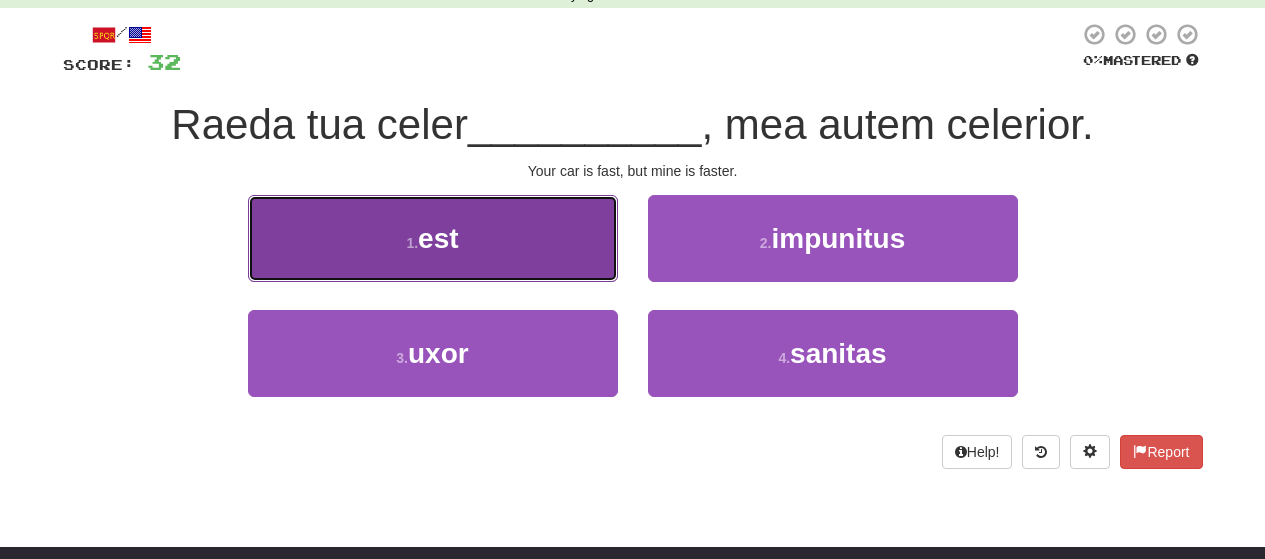 click on "1 .  est" at bounding box center [433, 238] 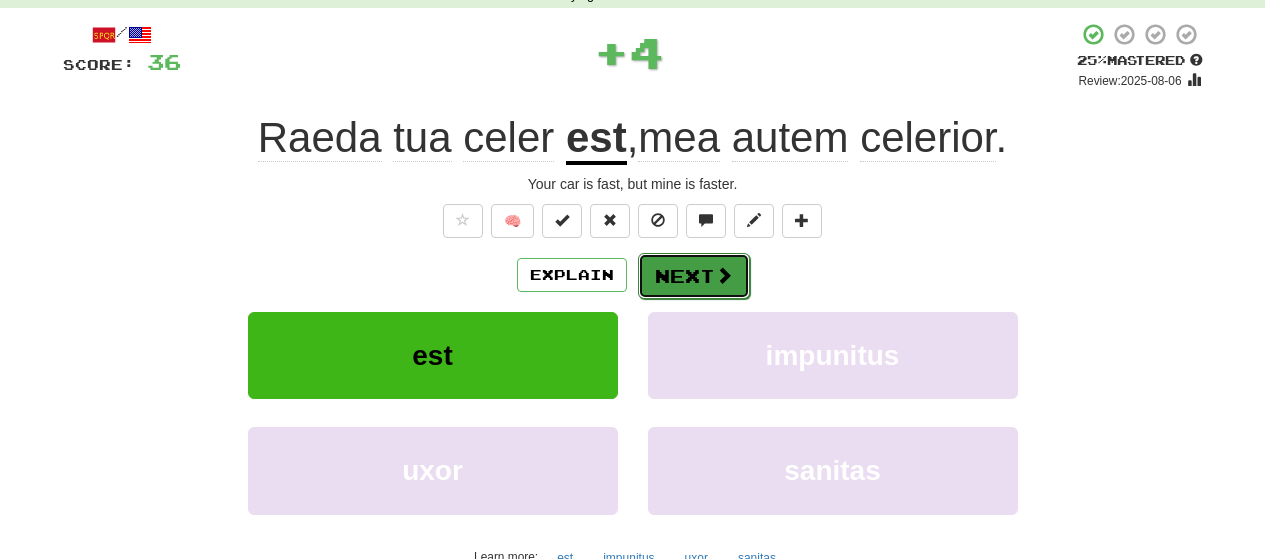 click on "Next" at bounding box center (694, 276) 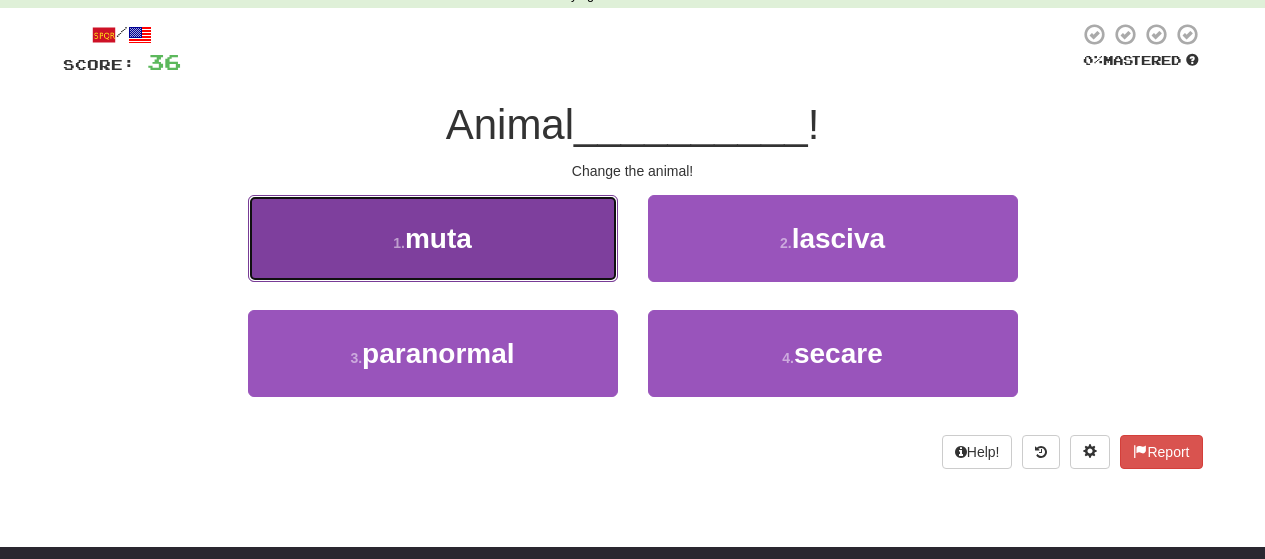 click on "1 .  muta" at bounding box center [433, 238] 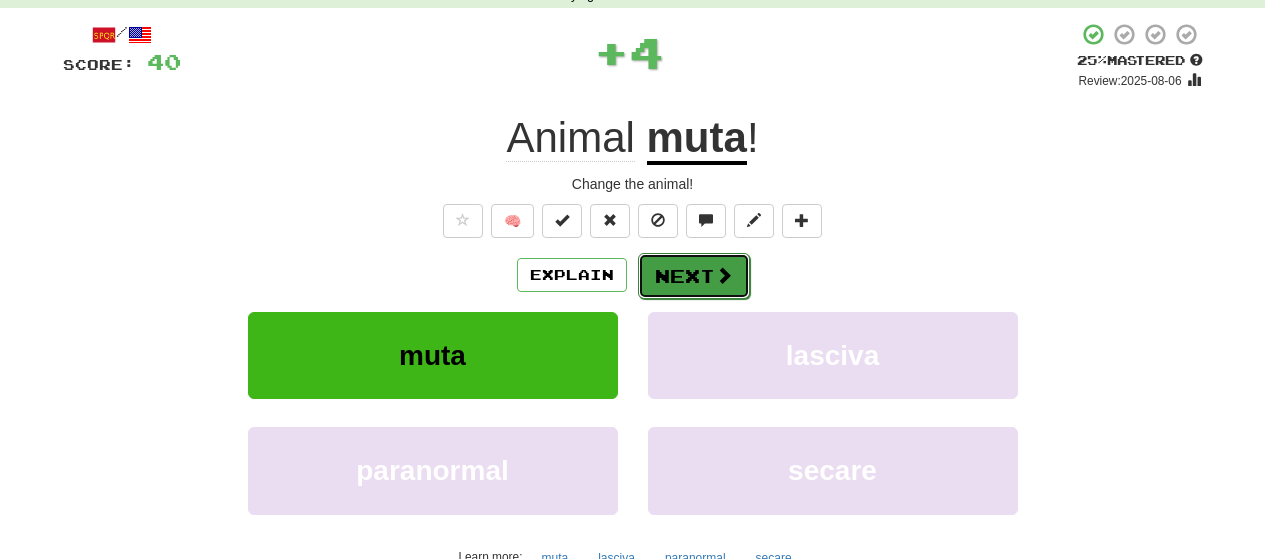 click on "Next" at bounding box center [694, 276] 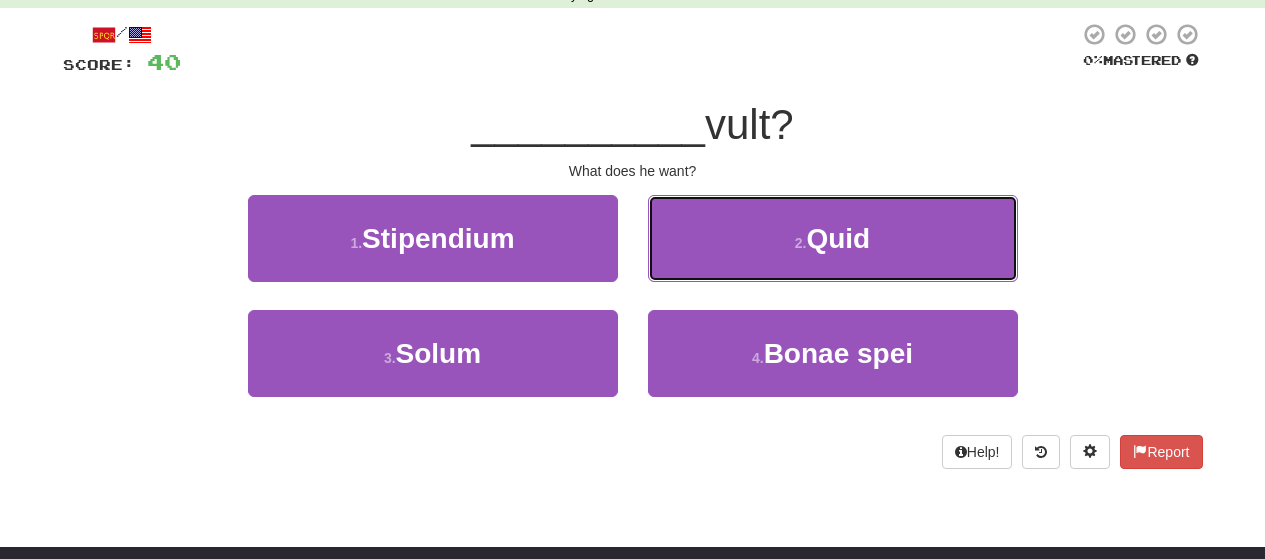 click on "2 .  Quid" at bounding box center [833, 238] 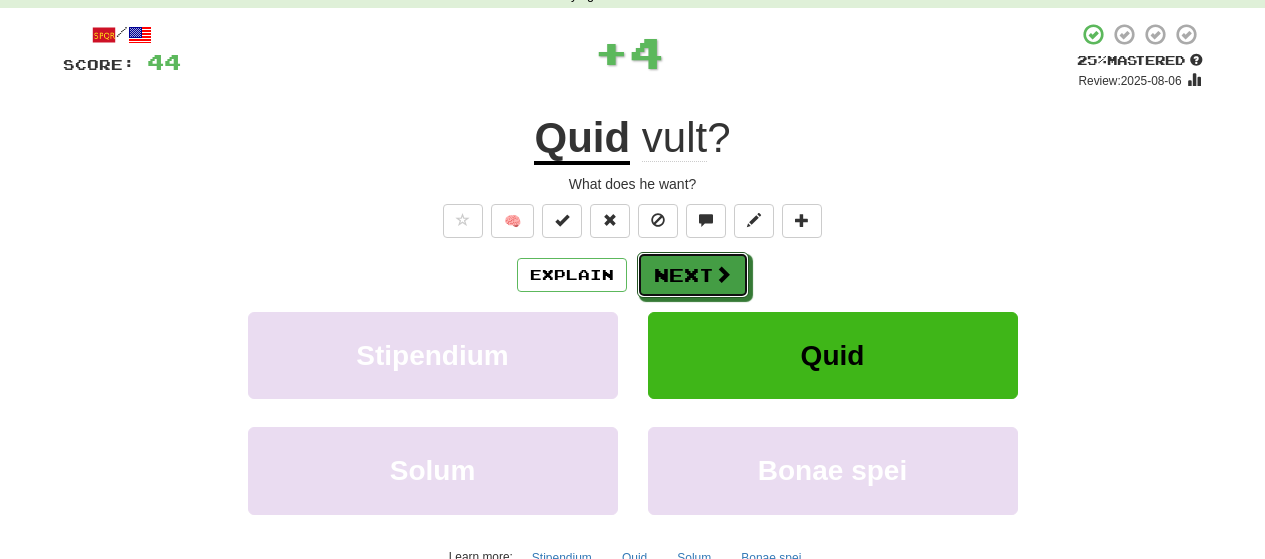 click on "Next" at bounding box center (693, 275) 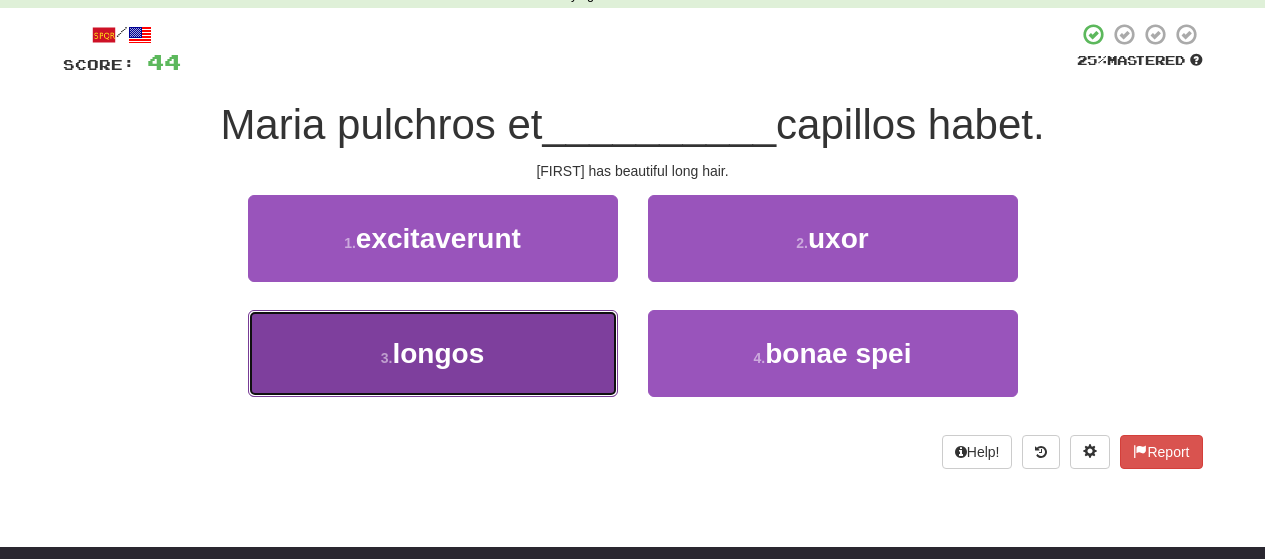 click on "longos" at bounding box center [438, 353] 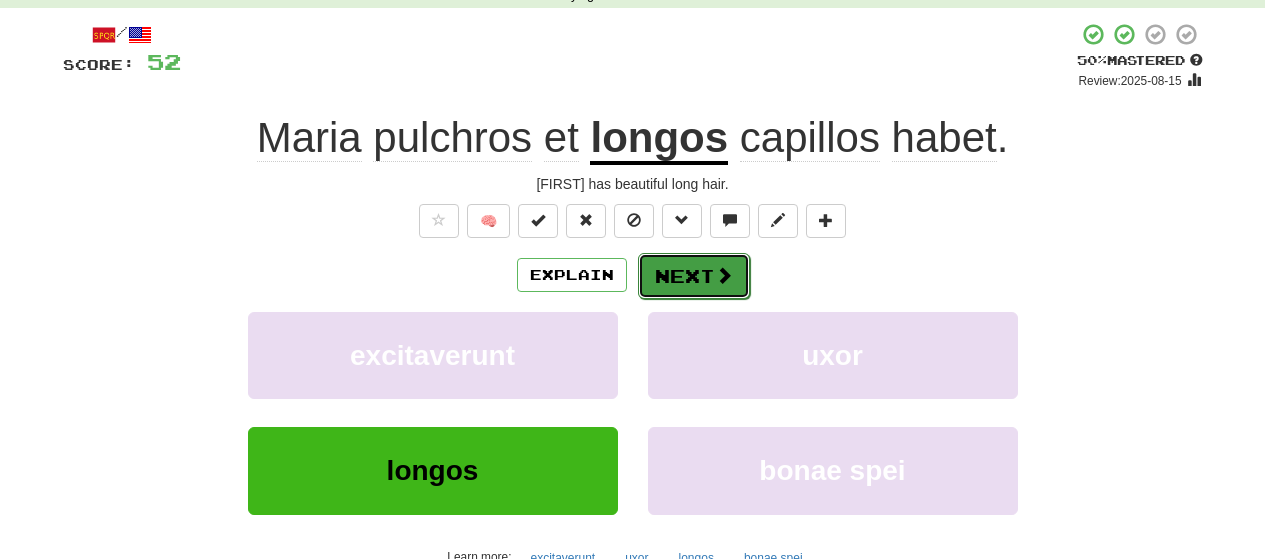 click on "Next" at bounding box center (694, 276) 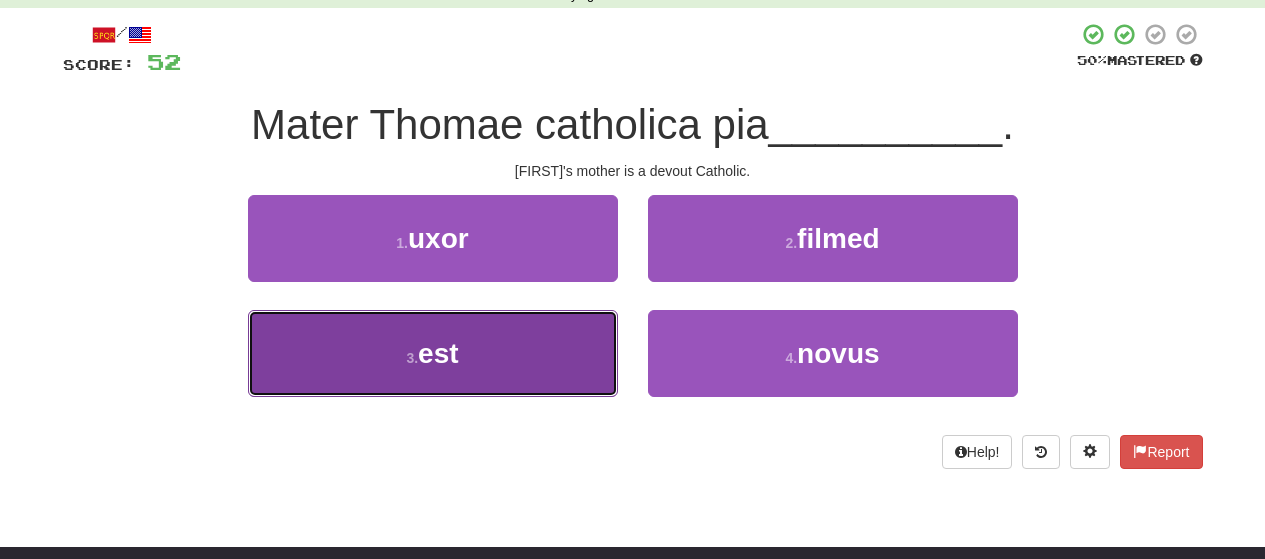 click on "3 .  est" at bounding box center (433, 353) 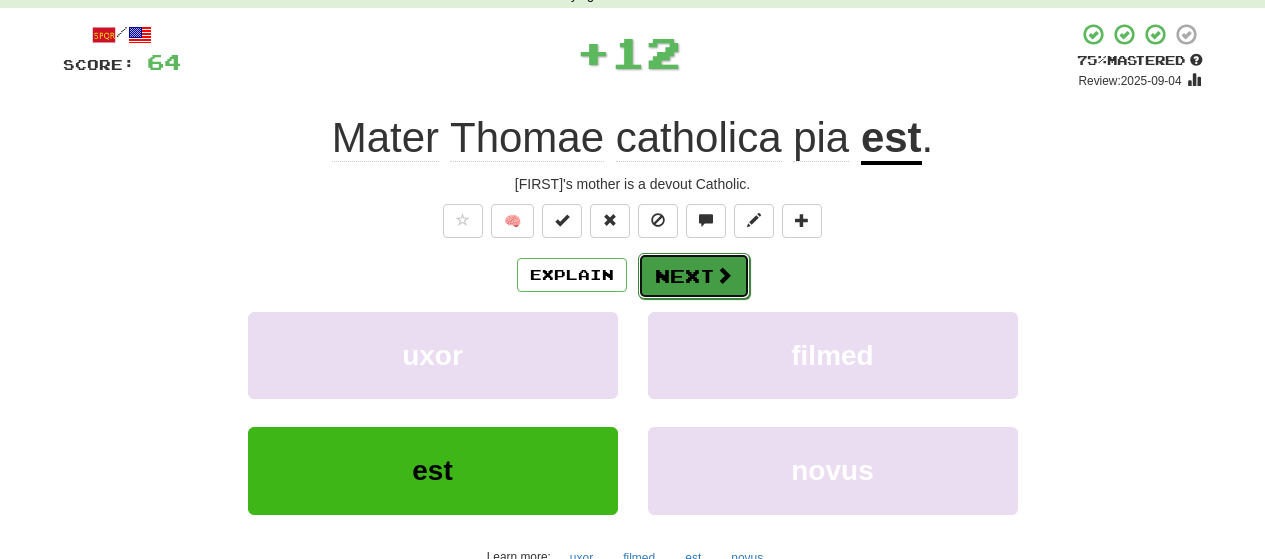 click on "Next" at bounding box center (694, 276) 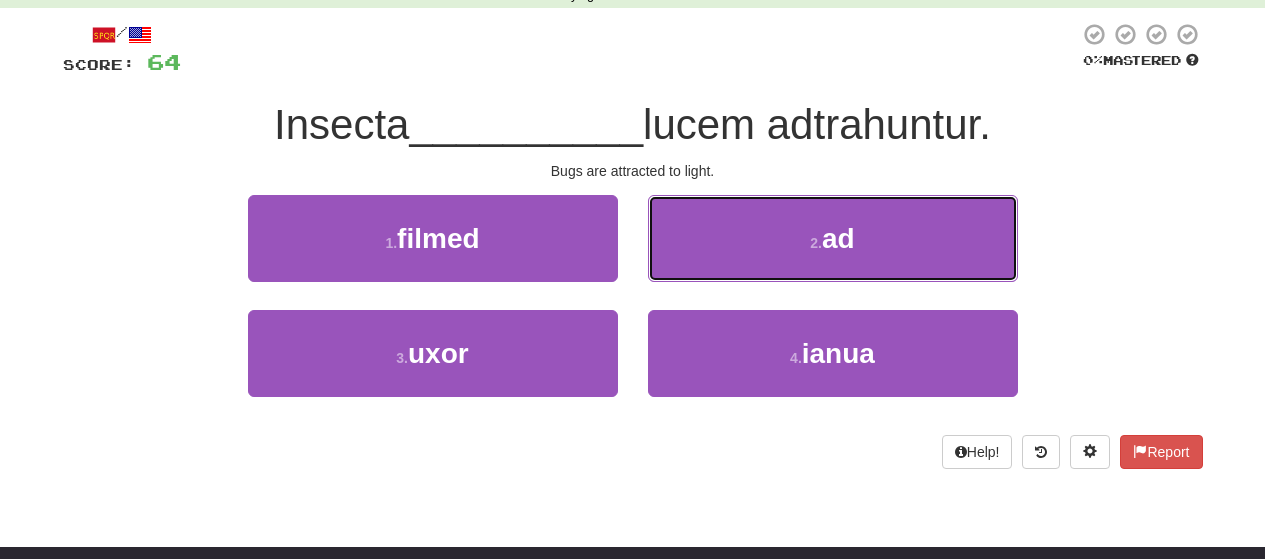 click on "2 .  ad" at bounding box center [833, 238] 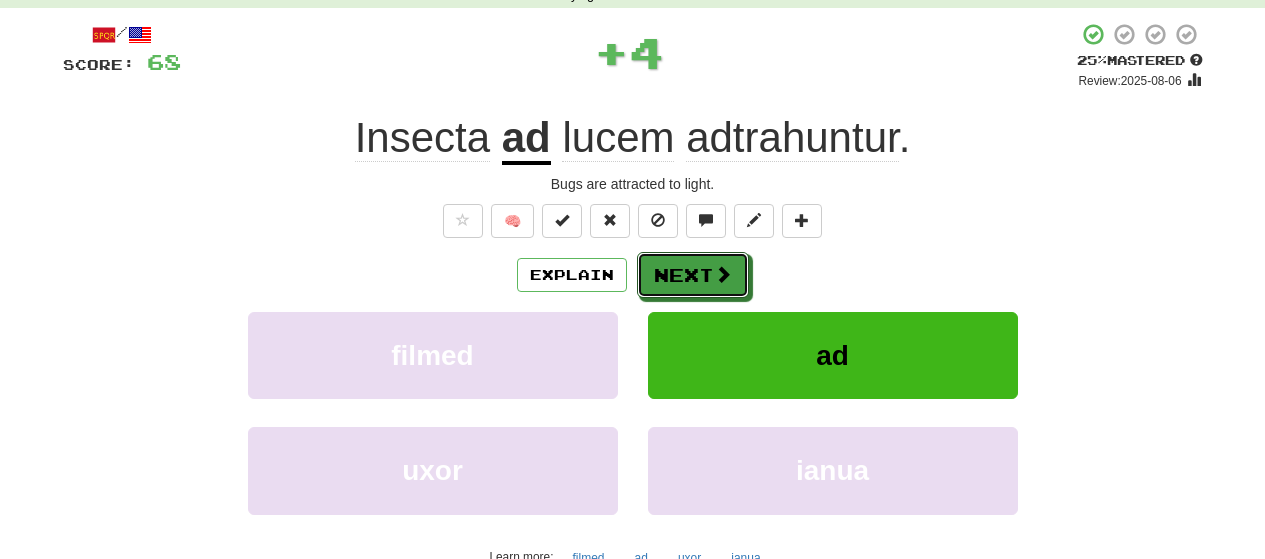 click on "Next" at bounding box center (693, 275) 